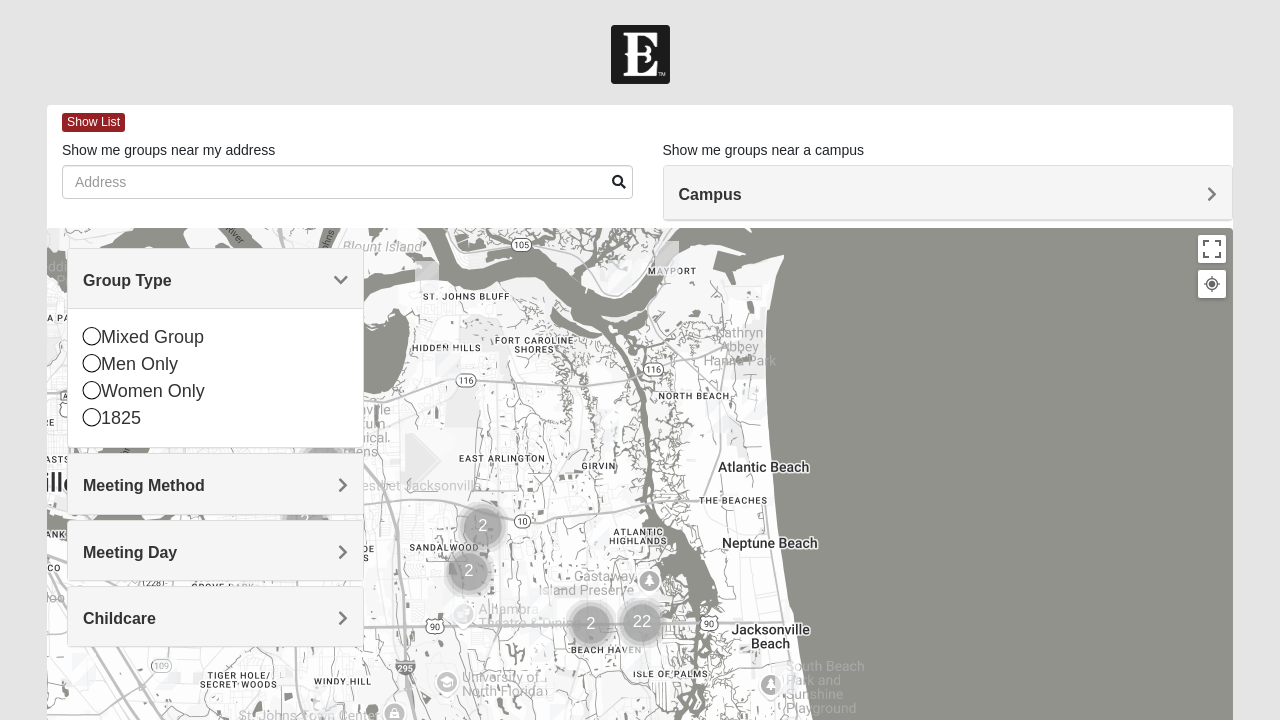 scroll, scrollTop: 0, scrollLeft: 0, axis: both 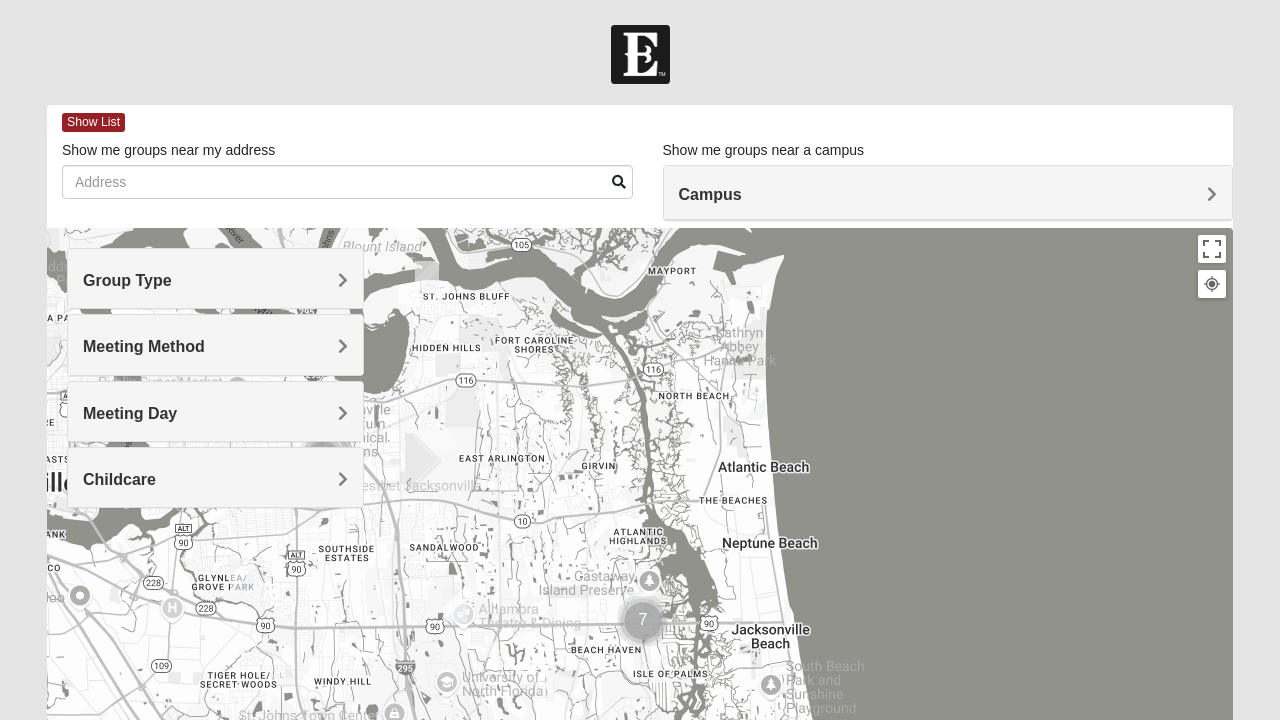 click at bounding box center [598, 533] 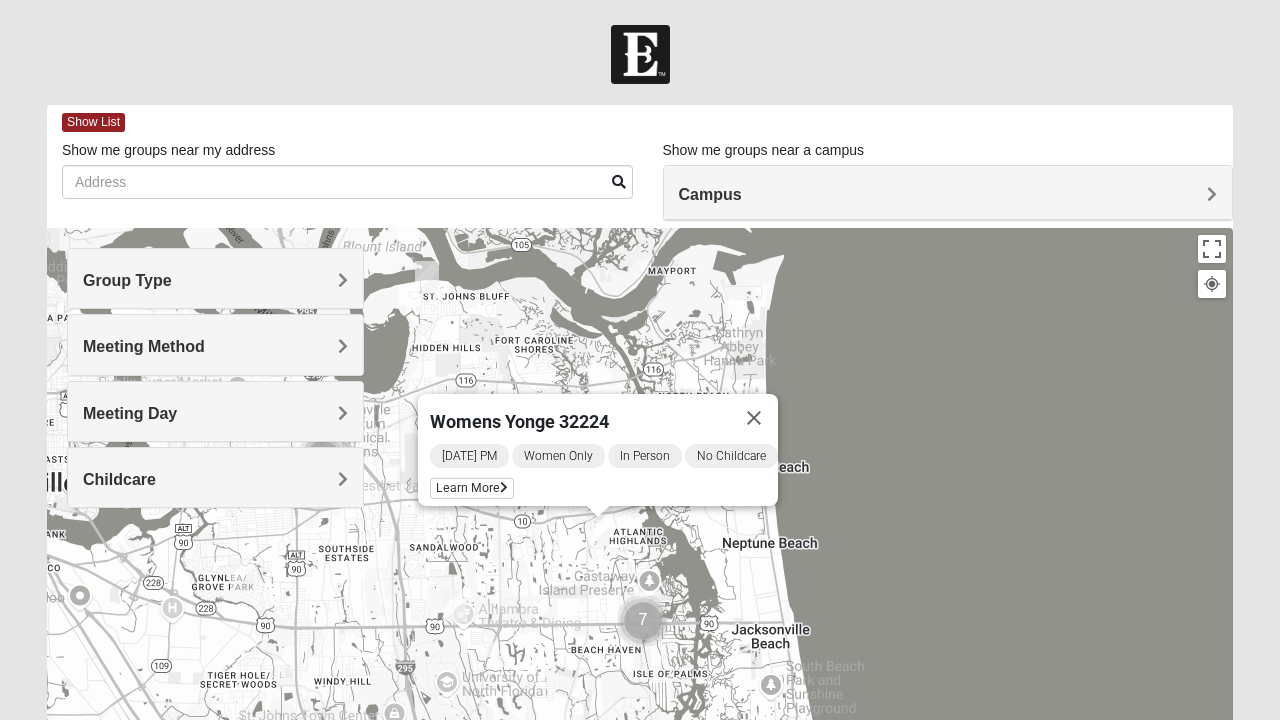 click on "Learn More" at bounding box center [472, 488] 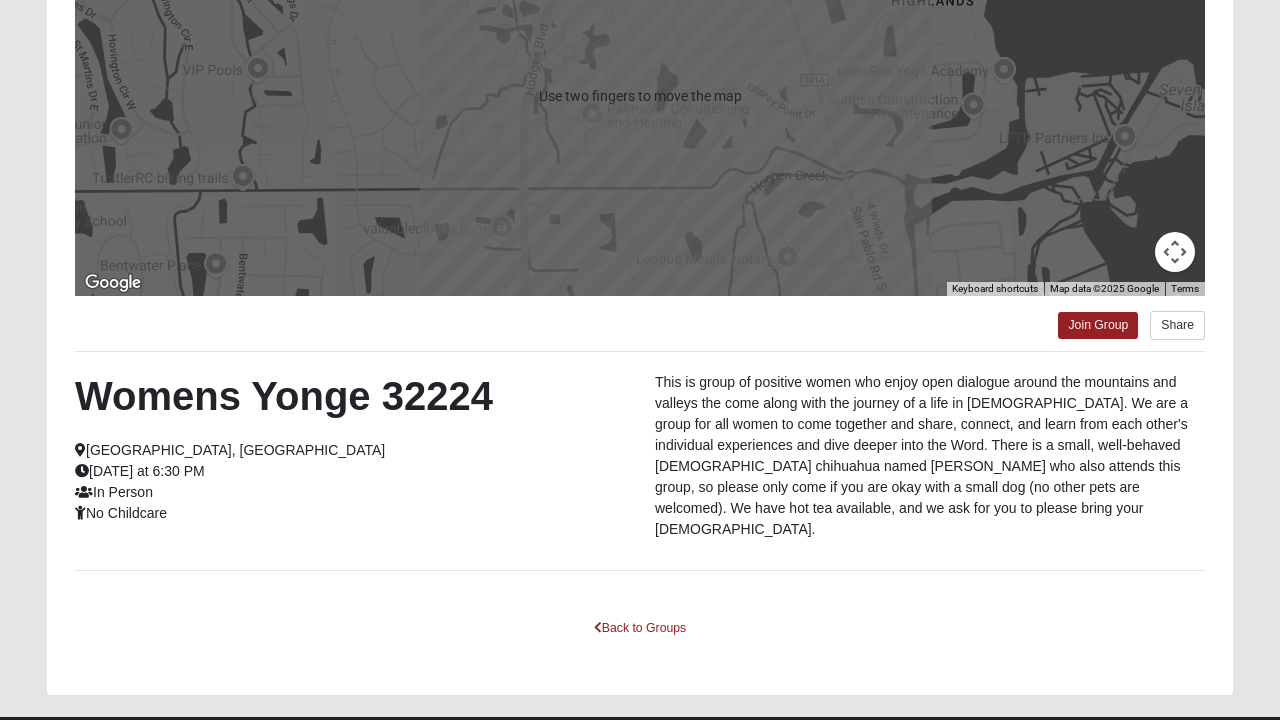 scroll, scrollTop: 324, scrollLeft: 0, axis: vertical 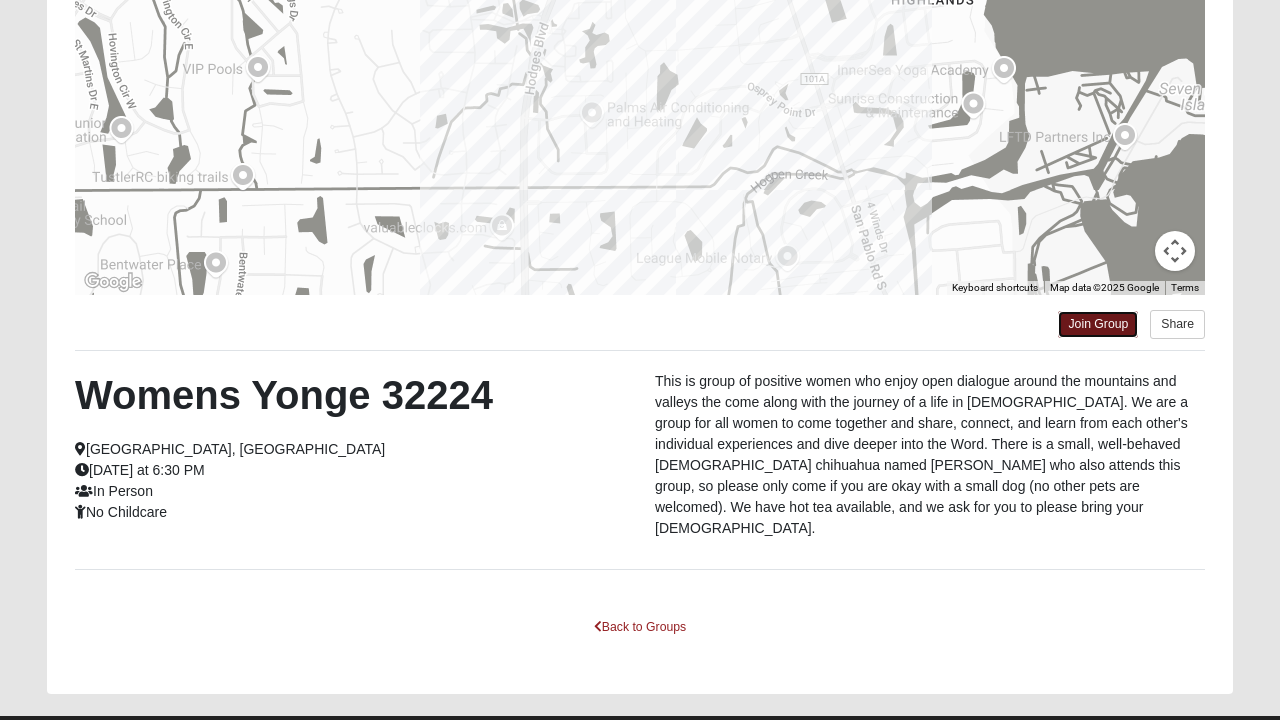 click on "Join Group" at bounding box center (1098, 324) 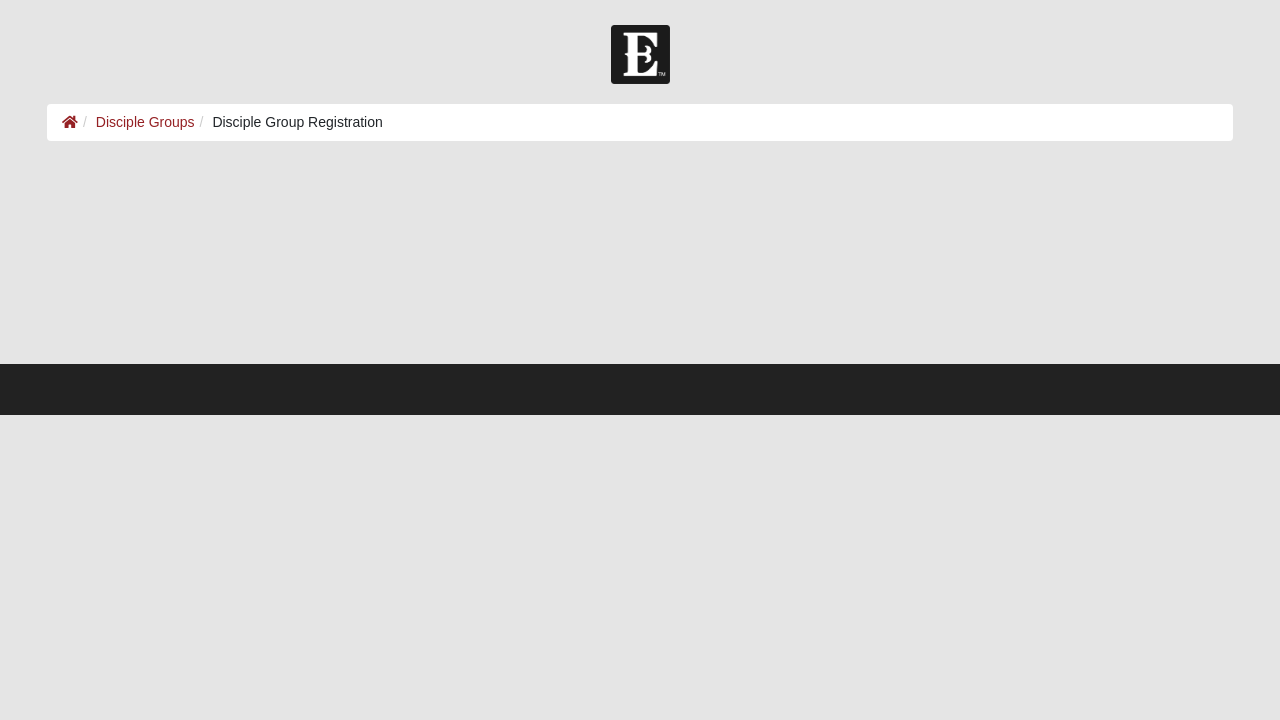 scroll, scrollTop: 0, scrollLeft: 0, axis: both 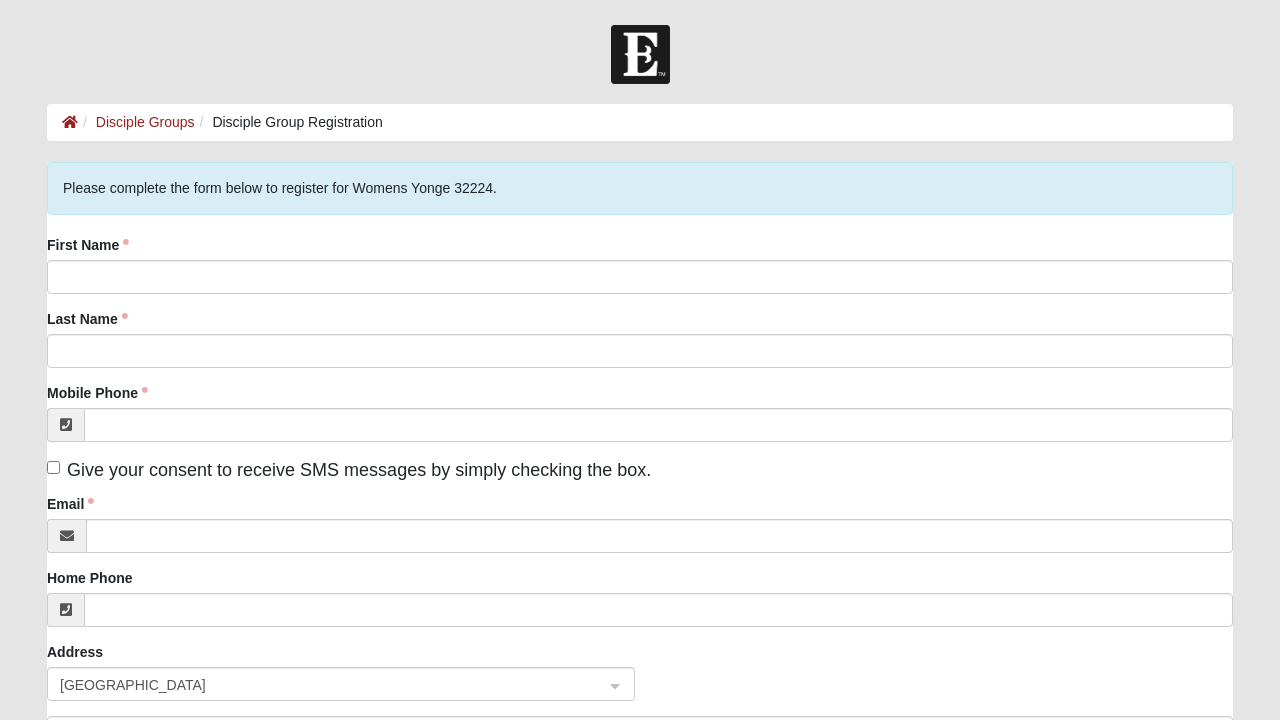 click on "Log In
Disciple Group Registration
Disciple Groups Disciple Group Registration
Error
Please complete the form below to register for Womens Yonge 32224.
First Name        Last Name        Mobile Phone            Email        Home Phone" at bounding box center (640, 614) 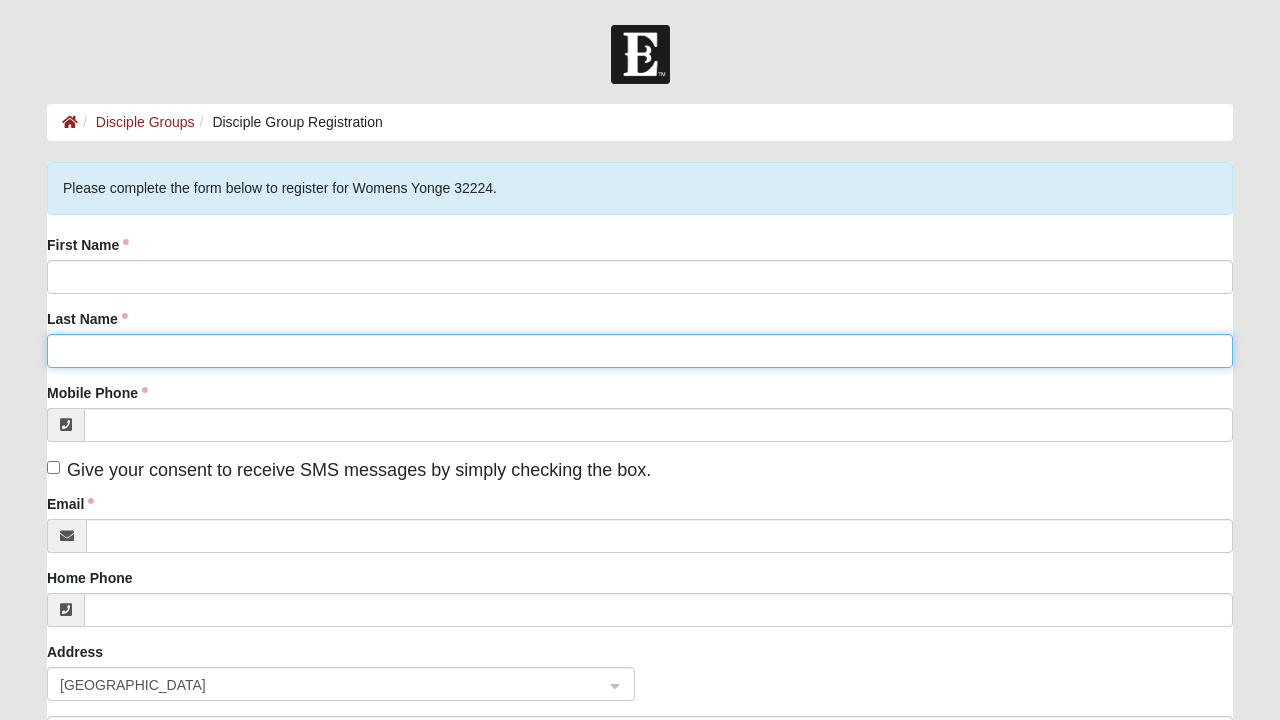 click on "Last Name" 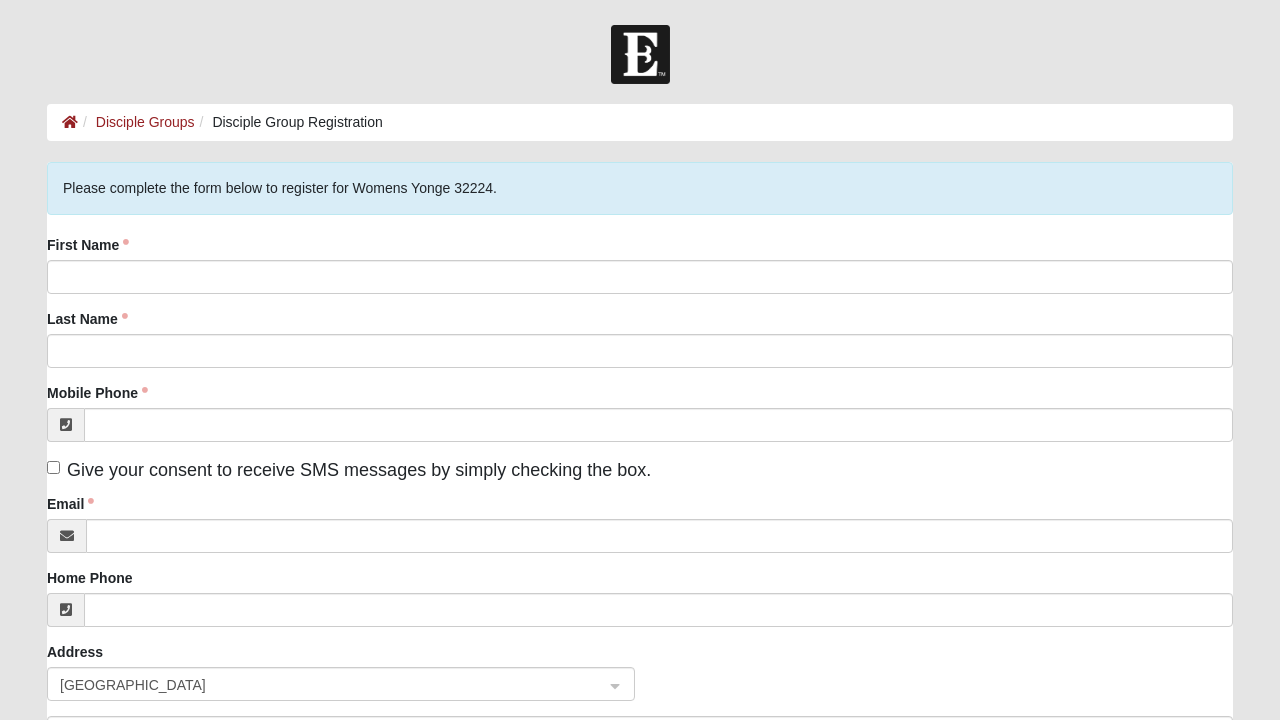 click on "Mobile Phone" 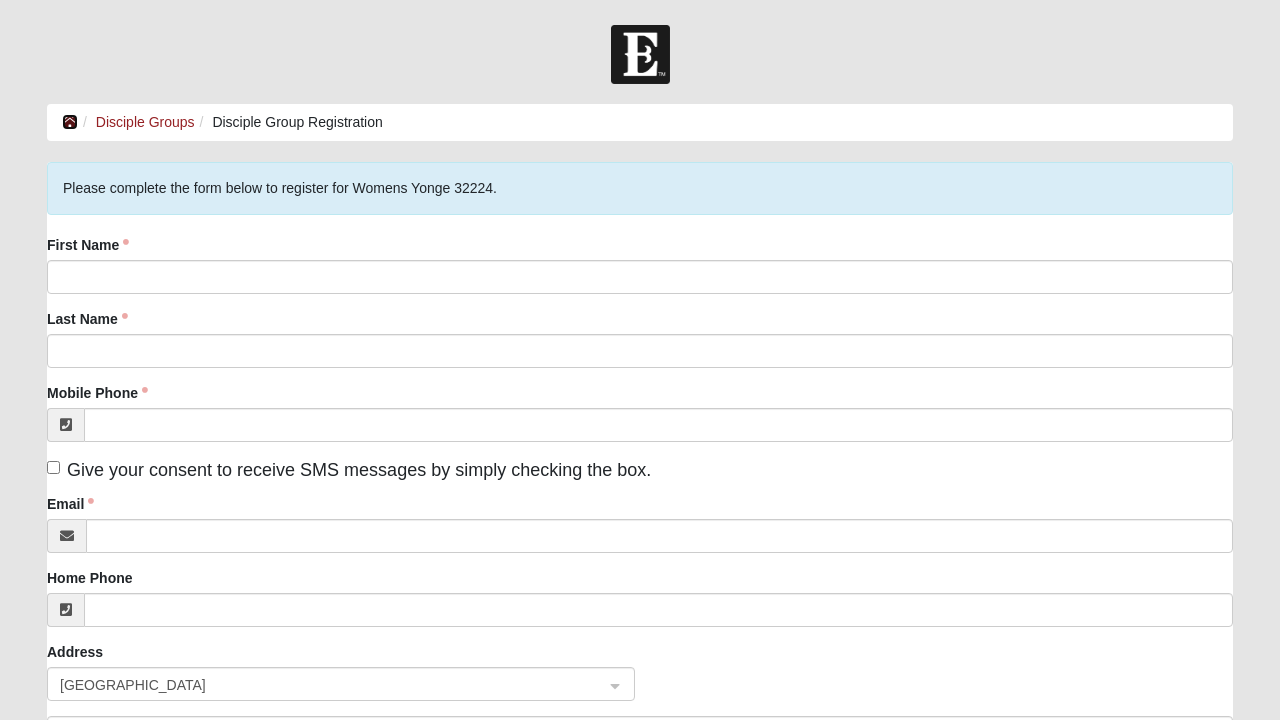 click at bounding box center [70, 122] 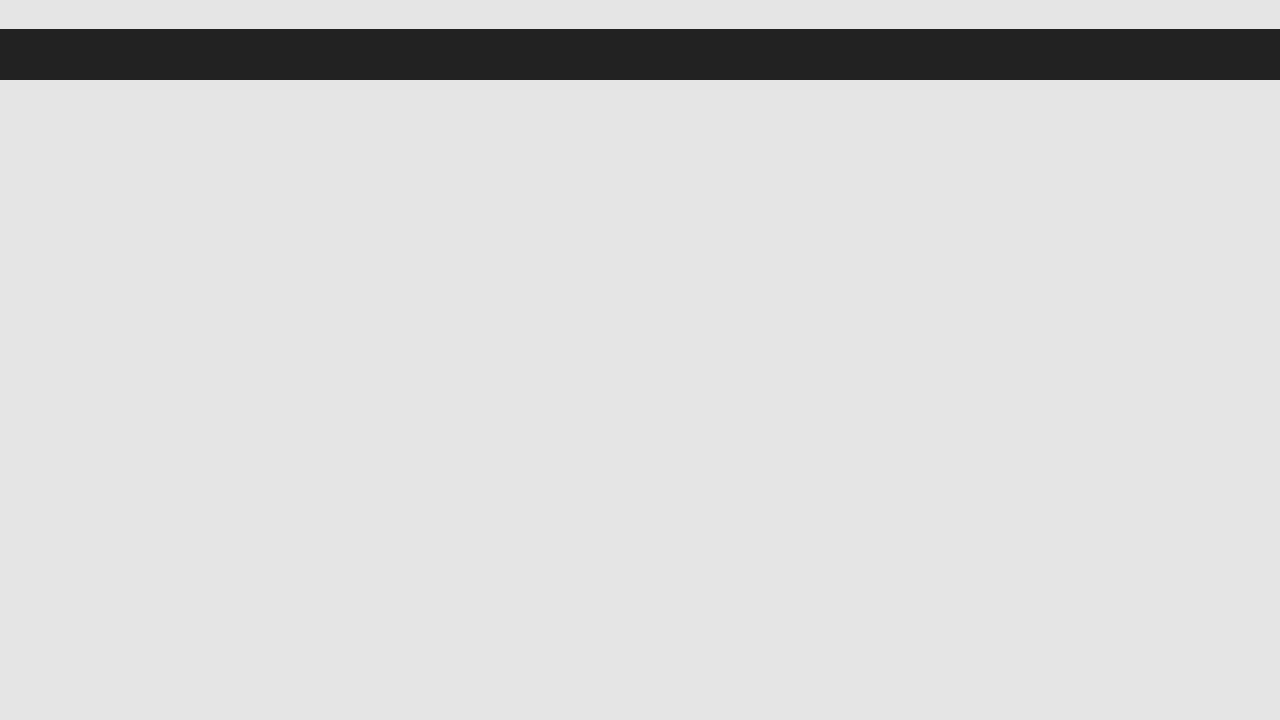 scroll, scrollTop: 0, scrollLeft: 0, axis: both 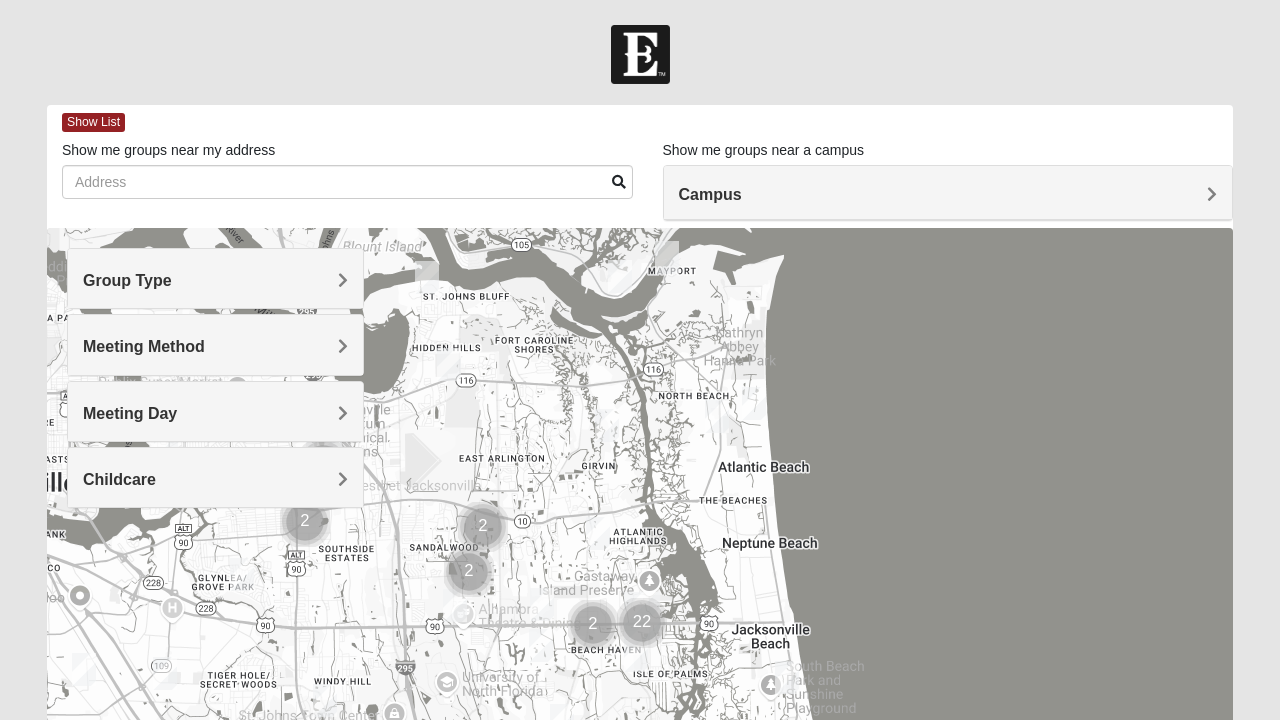 click on "Group Type" at bounding box center (215, 280) 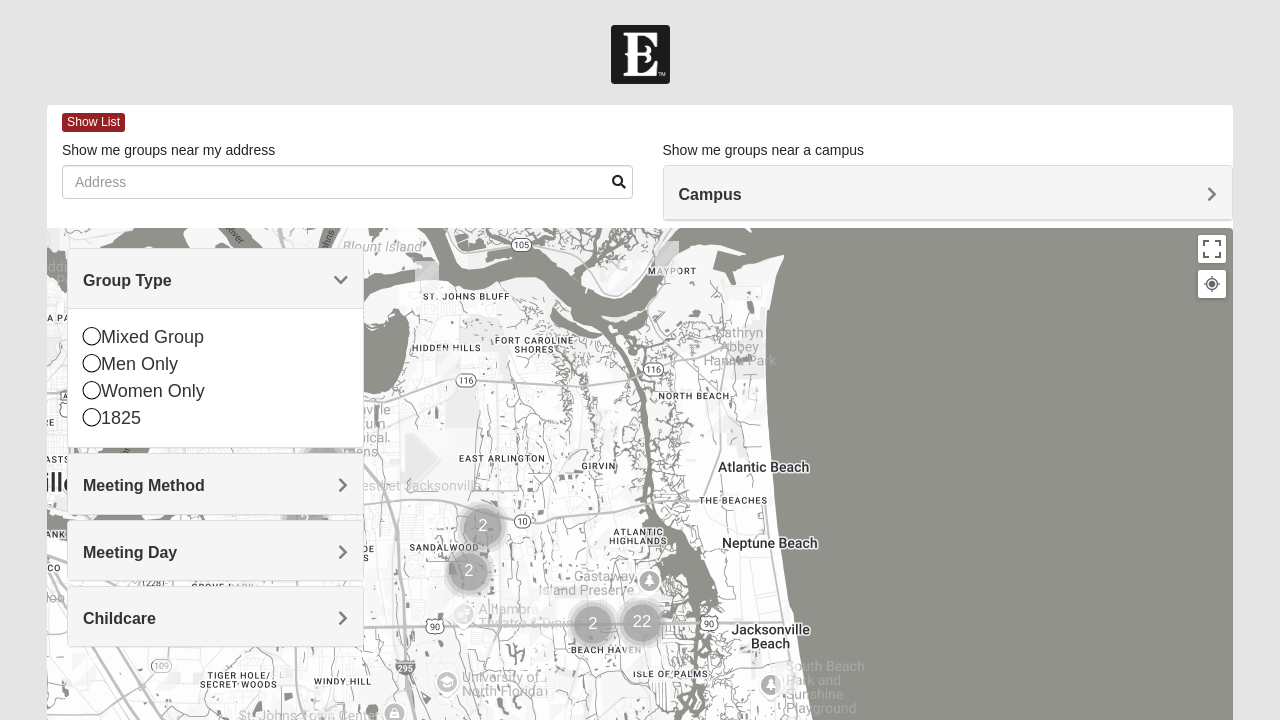 click on "Mixed Group" at bounding box center (215, 337) 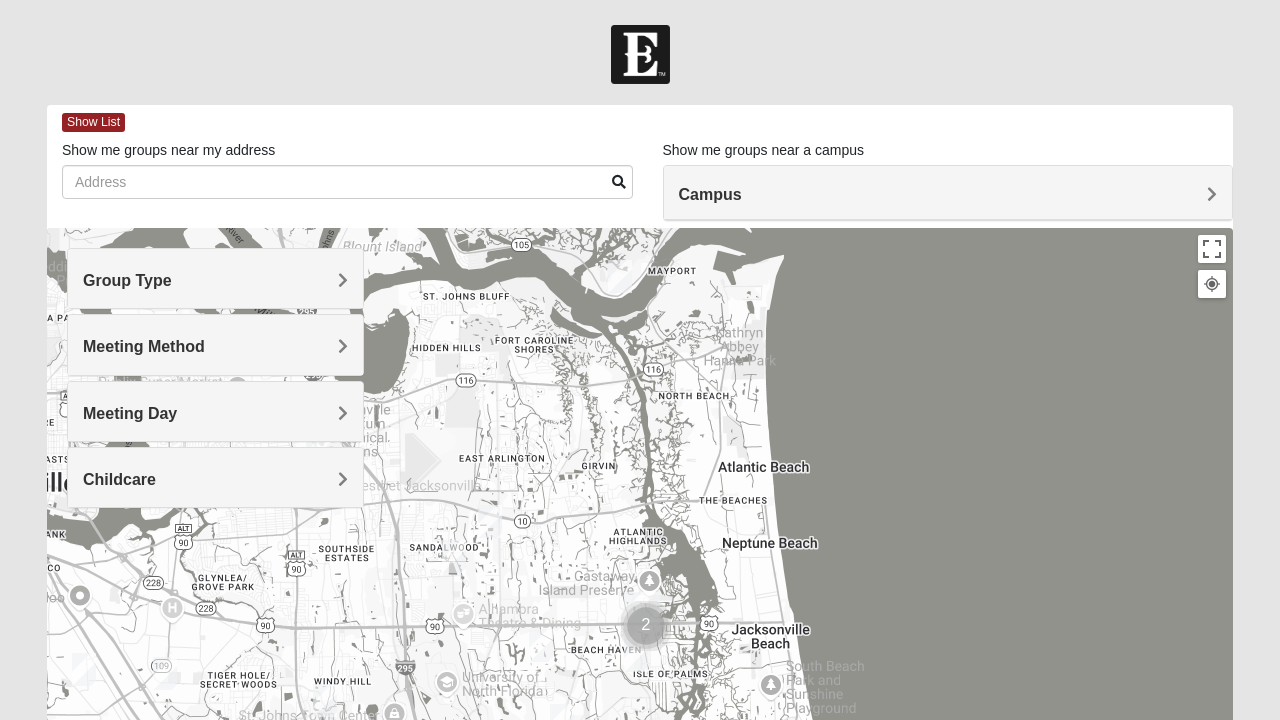 click on "Meeting Method" at bounding box center (215, 346) 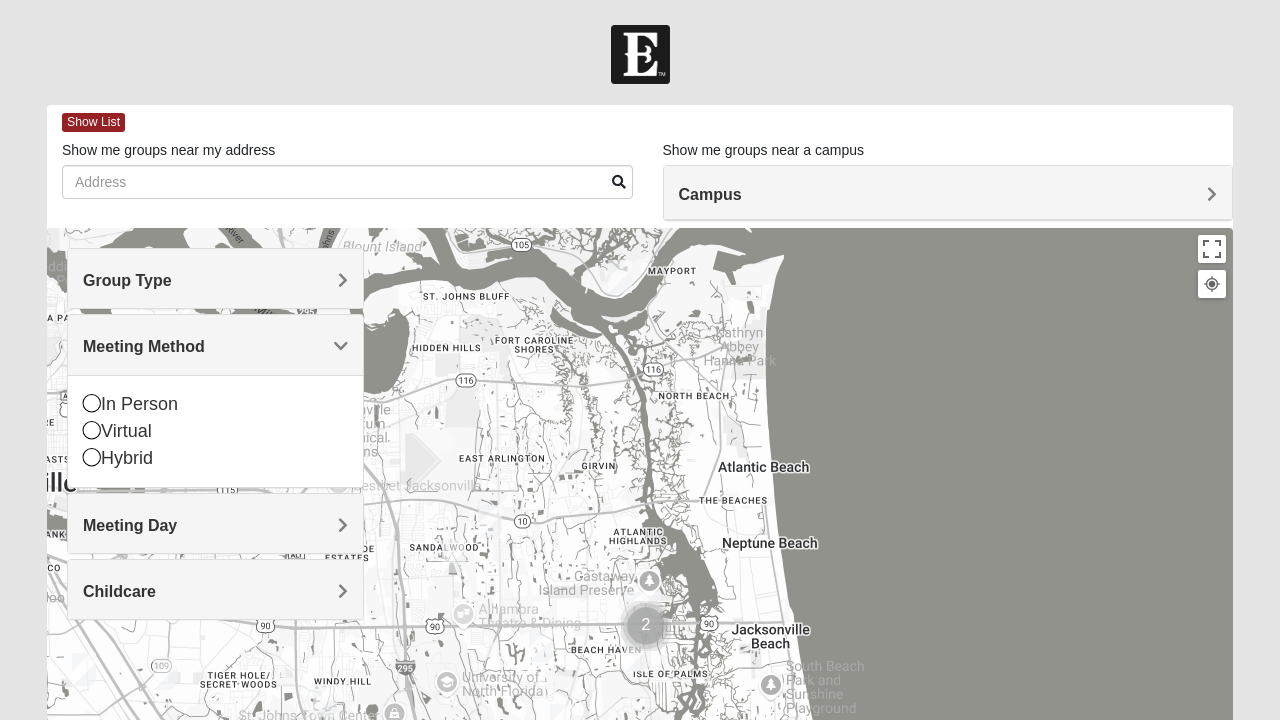 click at bounding box center (92, 403) 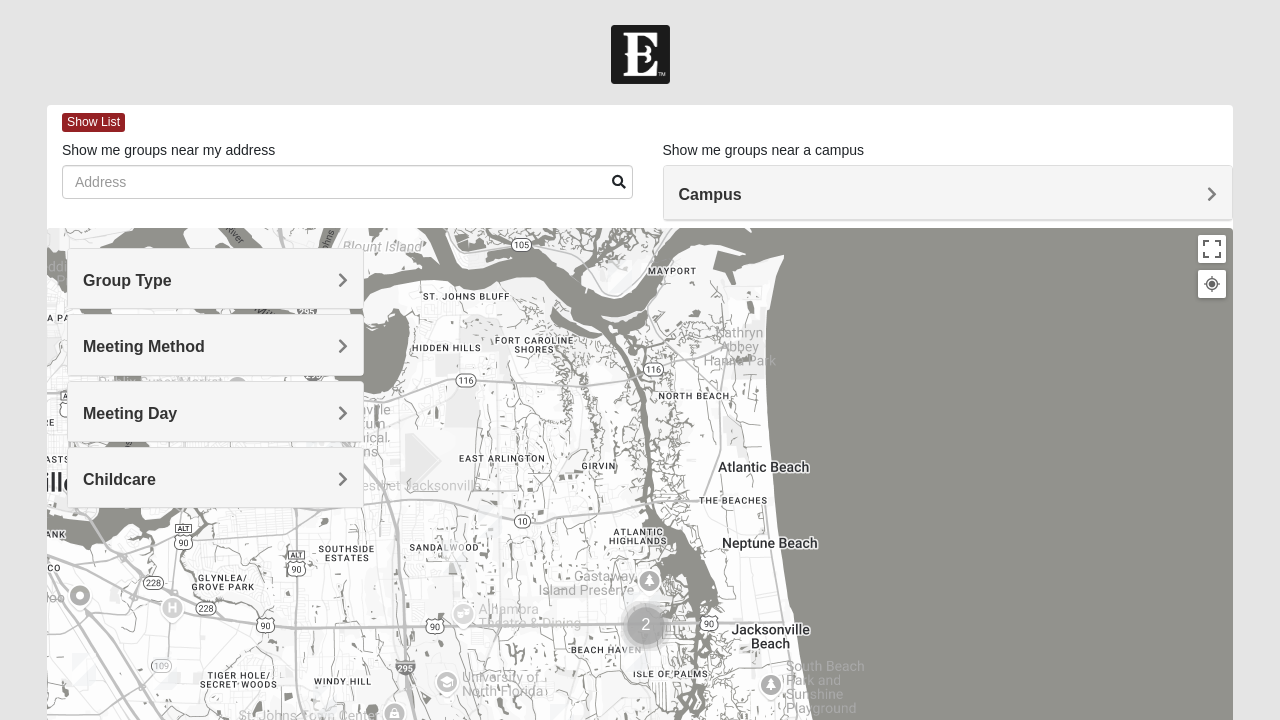 click on "Meeting Day" at bounding box center [215, 413] 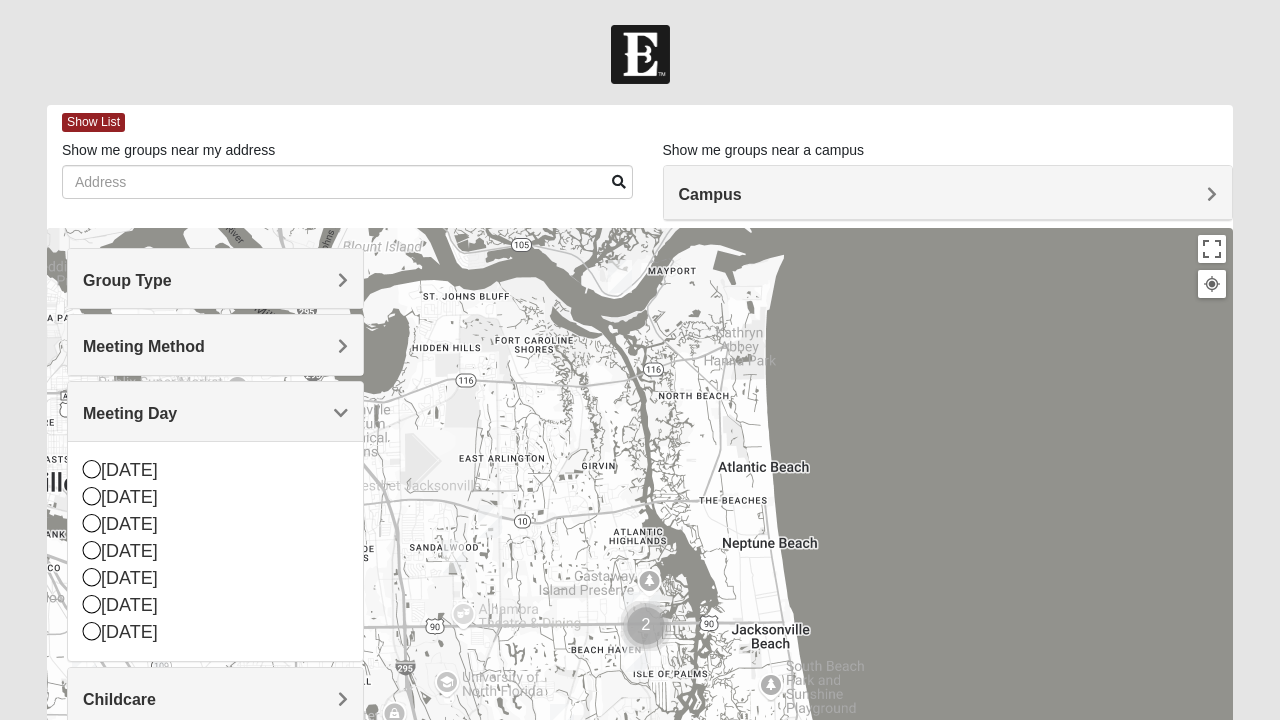 click at bounding box center [92, 523] 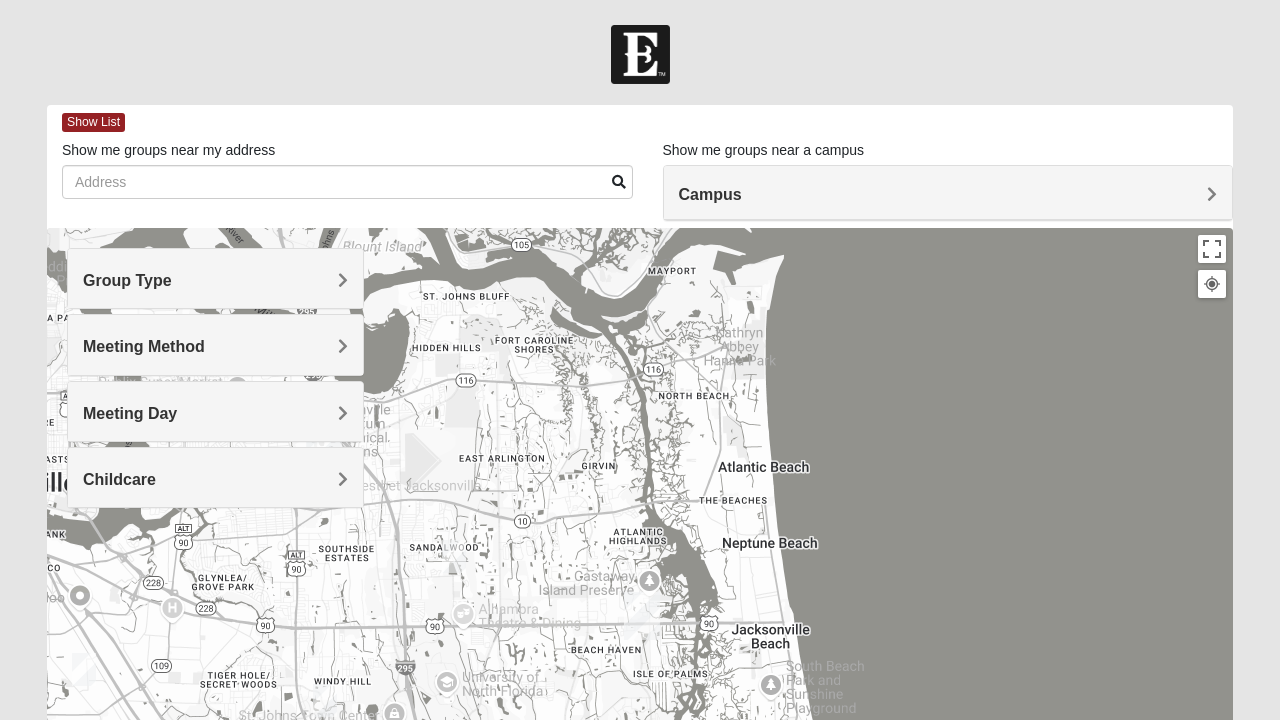 click on "Childcare" at bounding box center (215, 479) 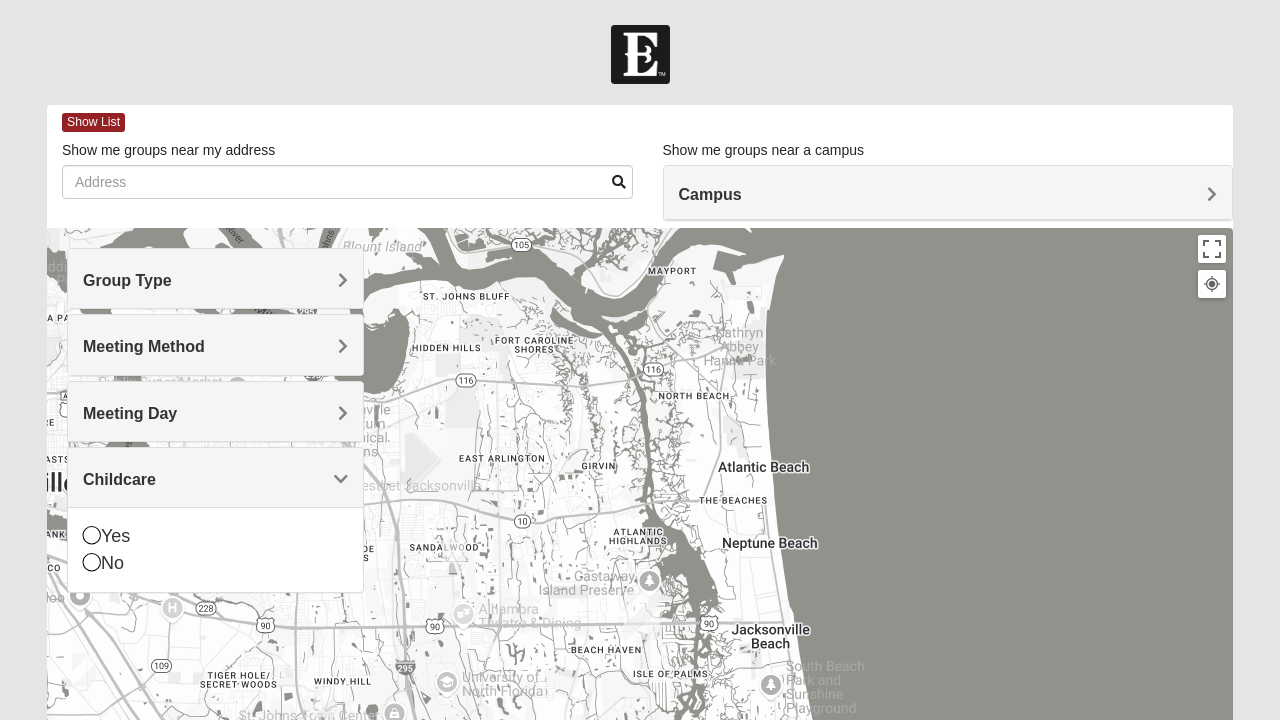 click at bounding box center [92, 562] 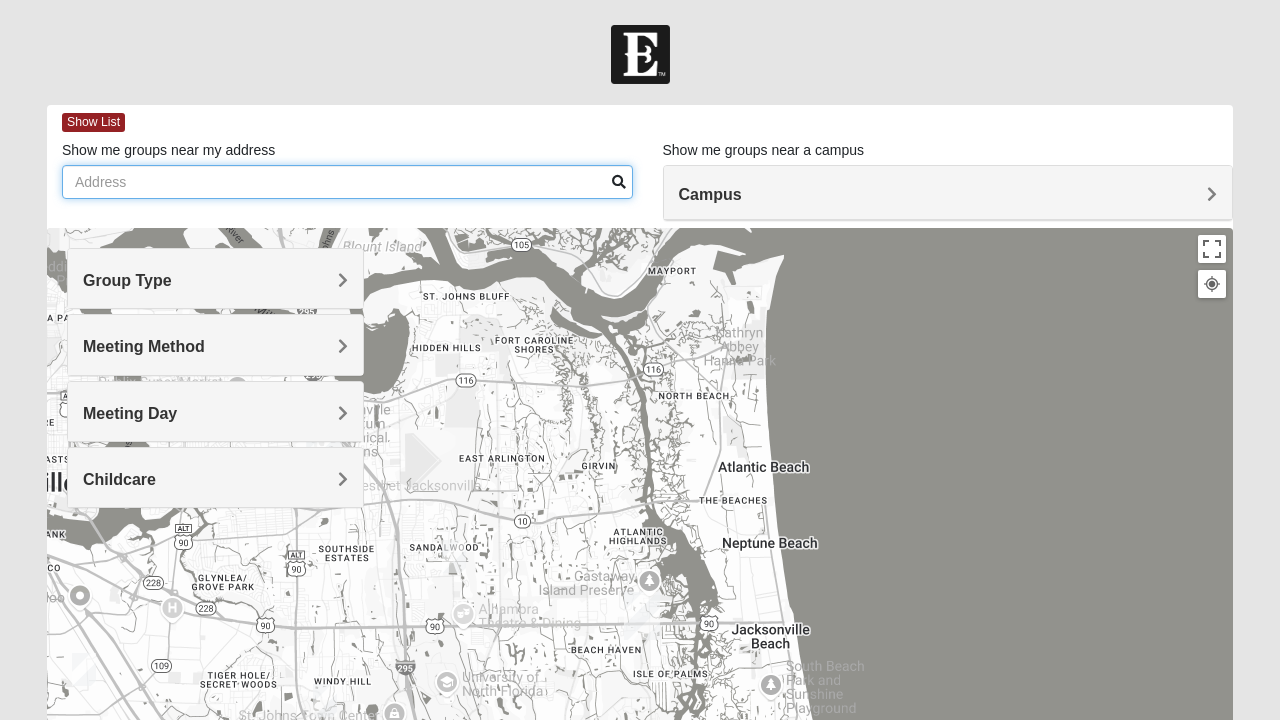 click on "Show me groups near my address" at bounding box center (347, 182) 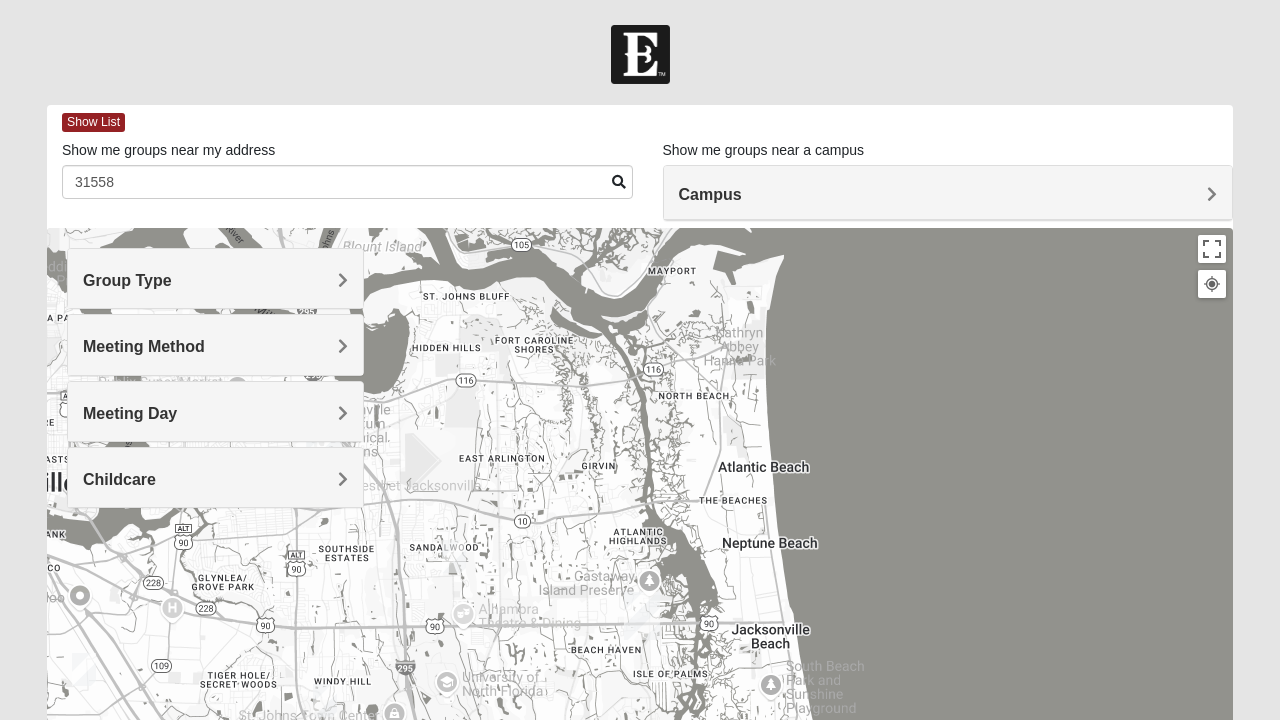 click at bounding box center (619, 182) 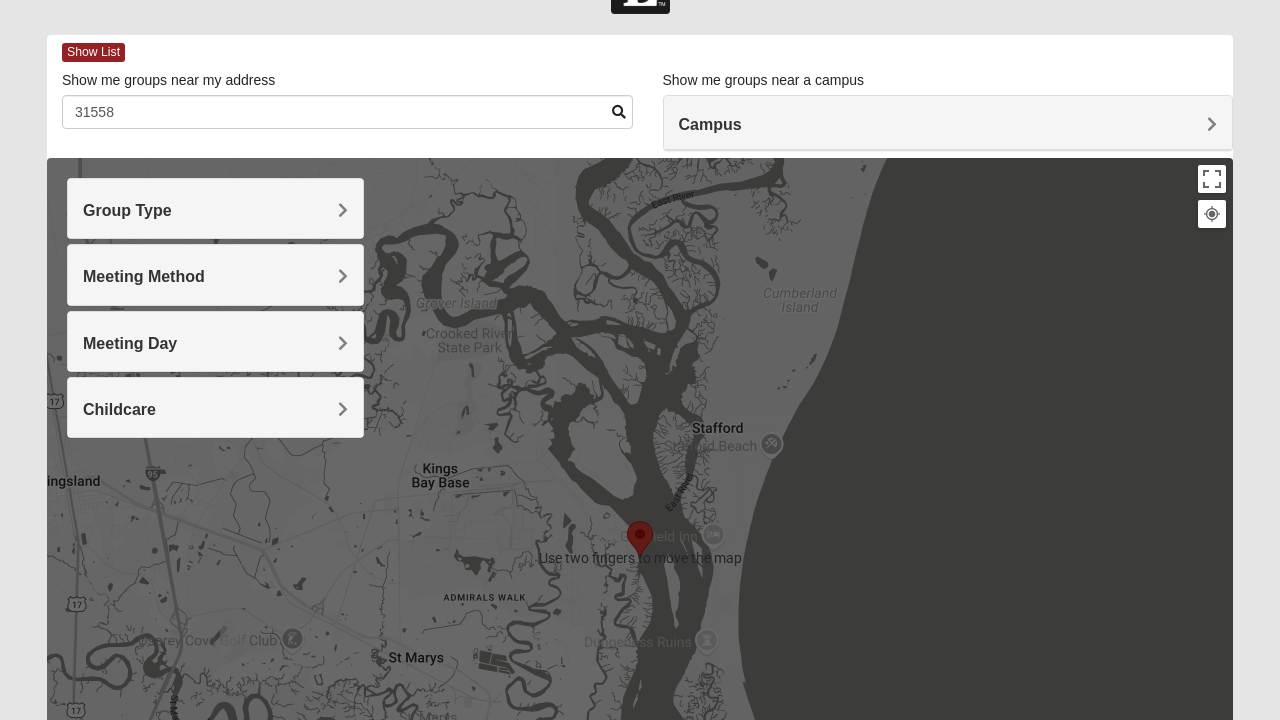 scroll, scrollTop: 76, scrollLeft: 0, axis: vertical 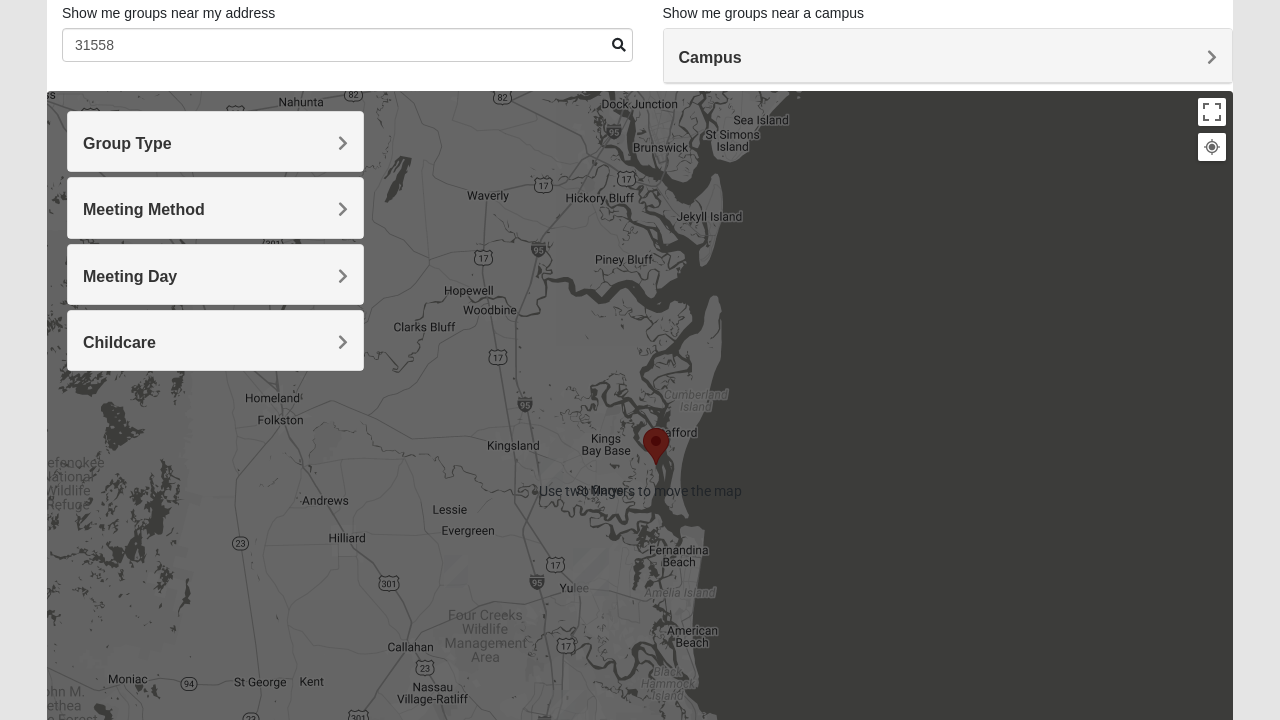 click at bounding box center [640, 491] 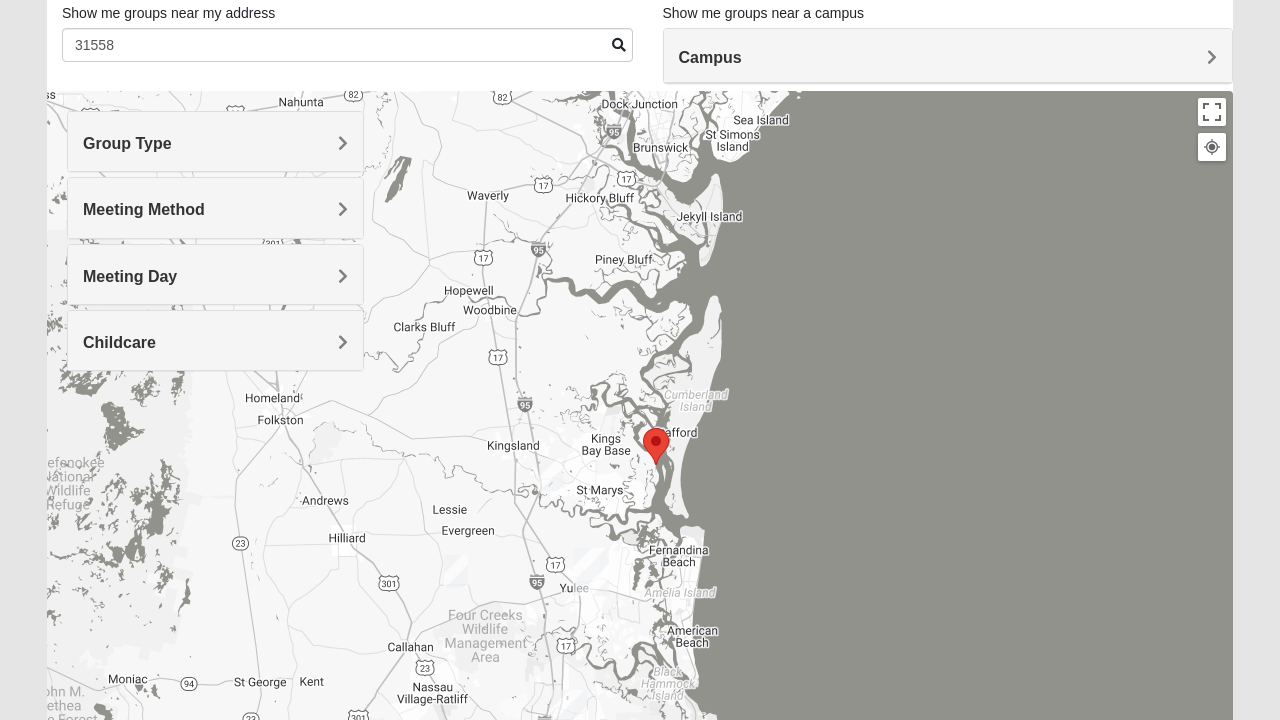 click at bounding box center (551, 474) 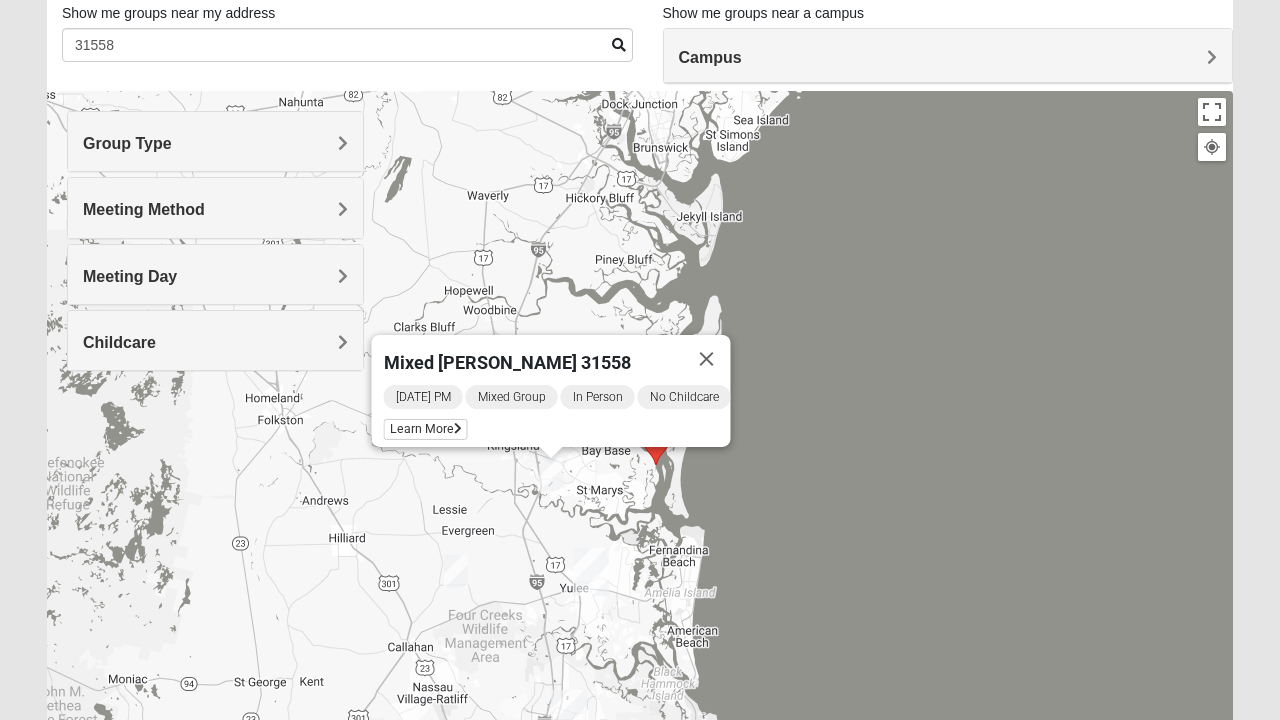 click on "Learn More" at bounding box center (426, 429) 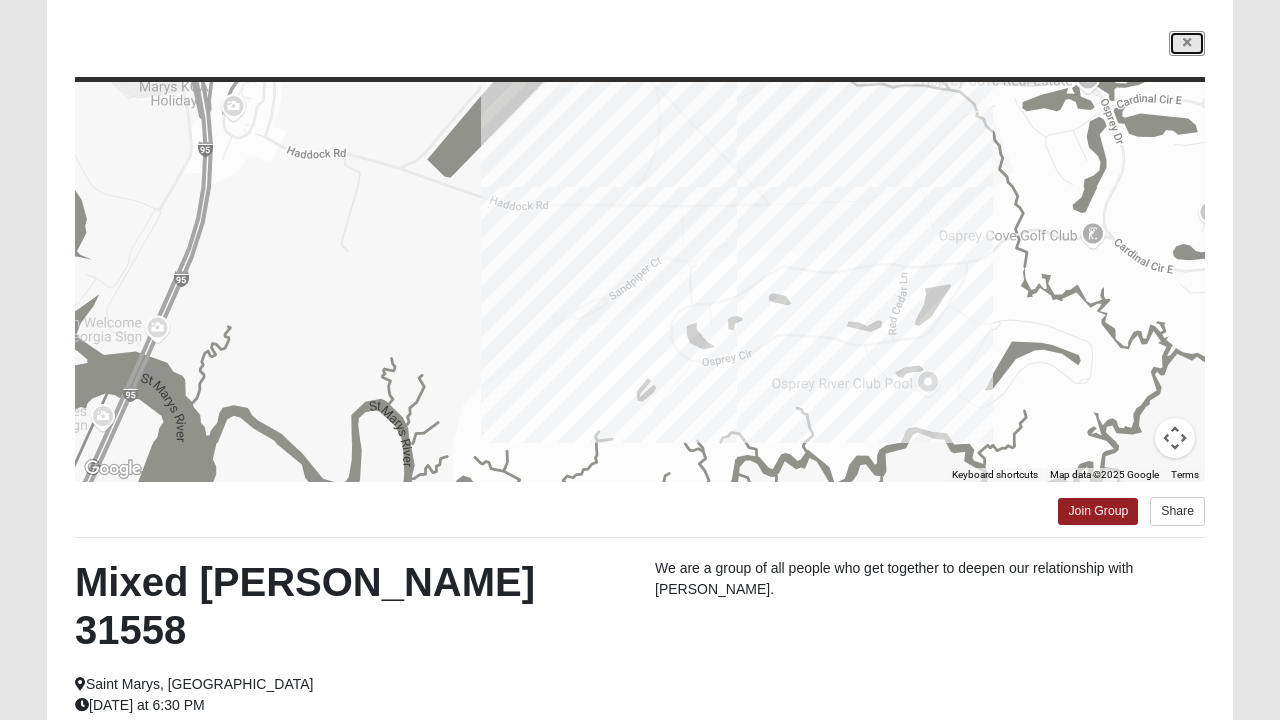 click at bounding box center [1187, 43] 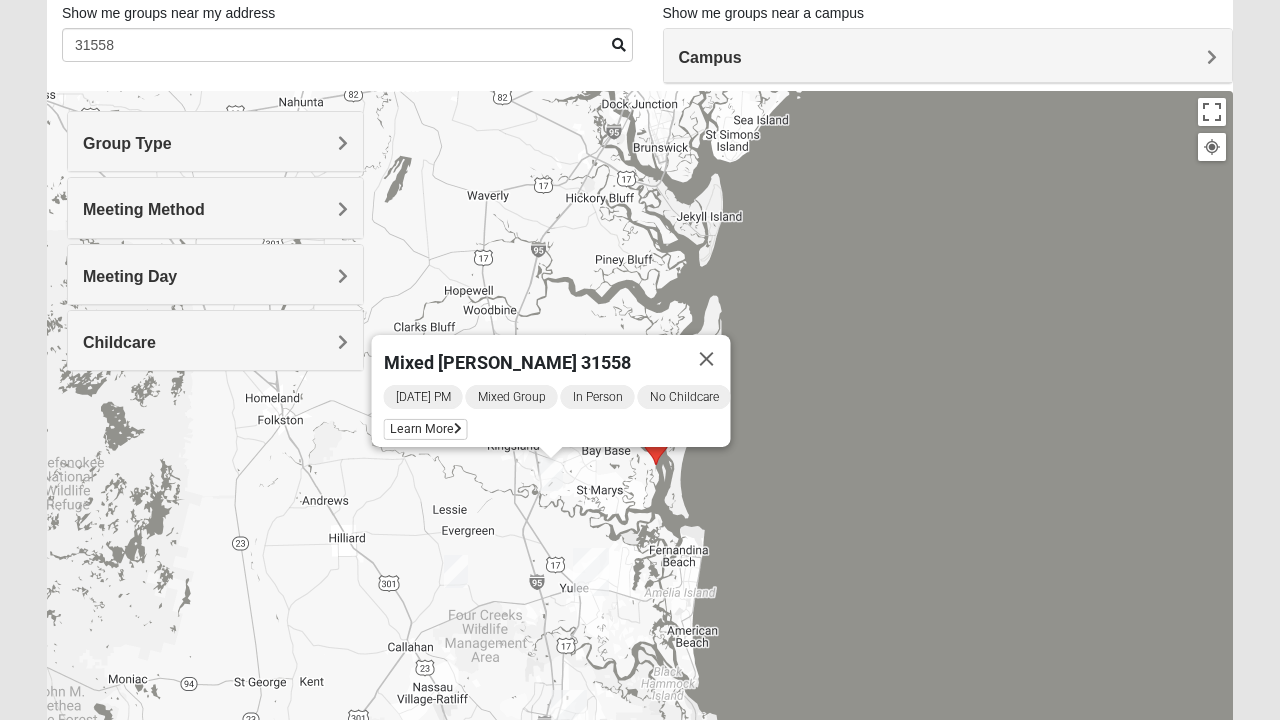 click at bounding box center (707, 359) 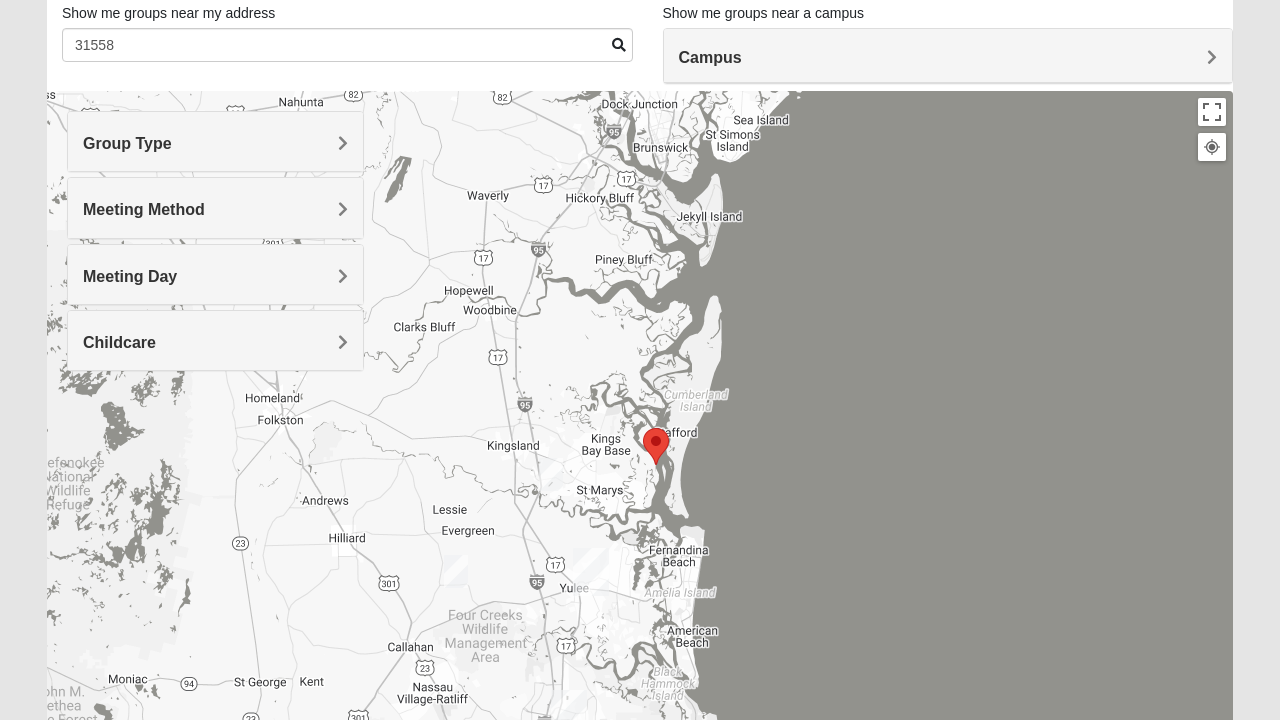 click at bounding box center [656, 446] 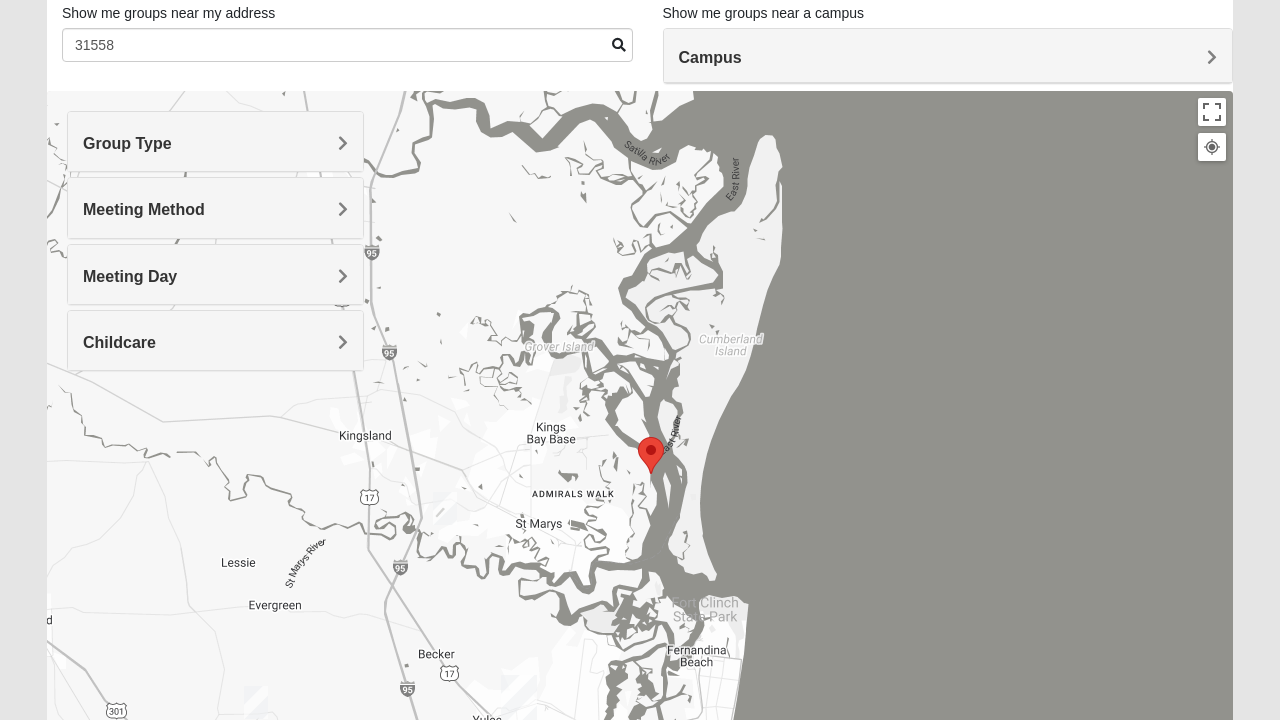click at bounding box center [651, 455] 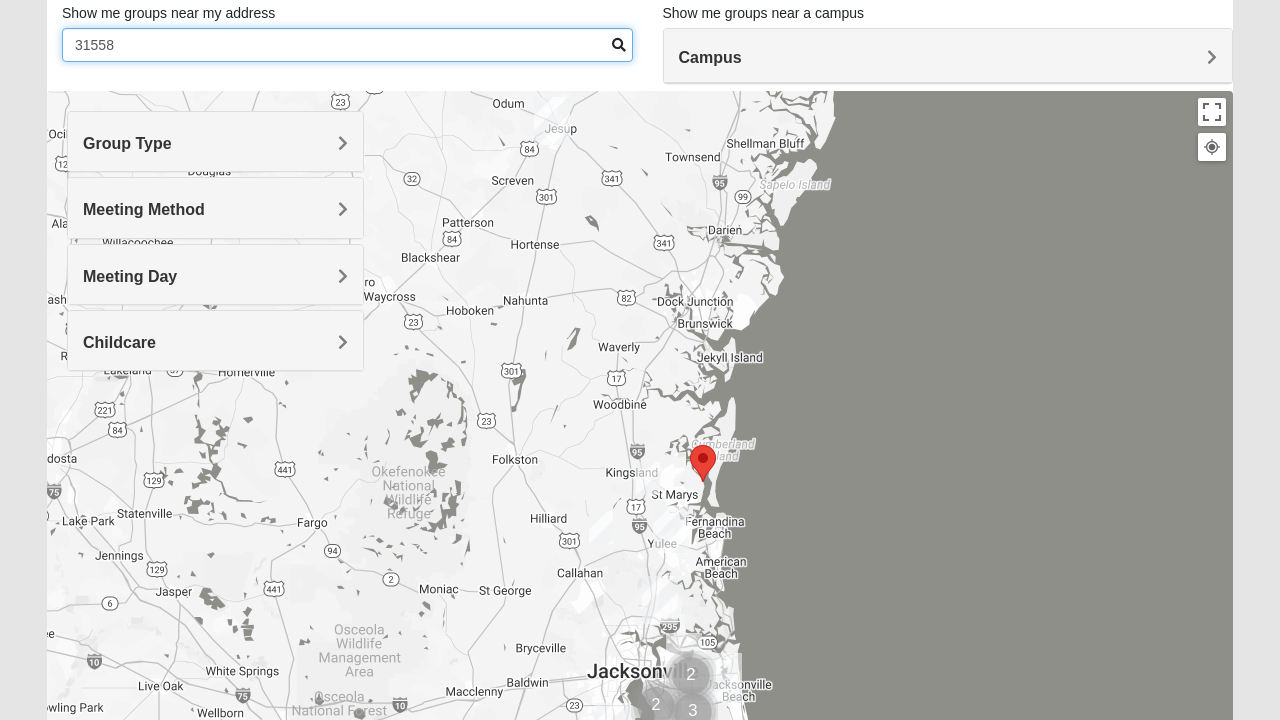 click on "31558" at bounding box center (347, 45) 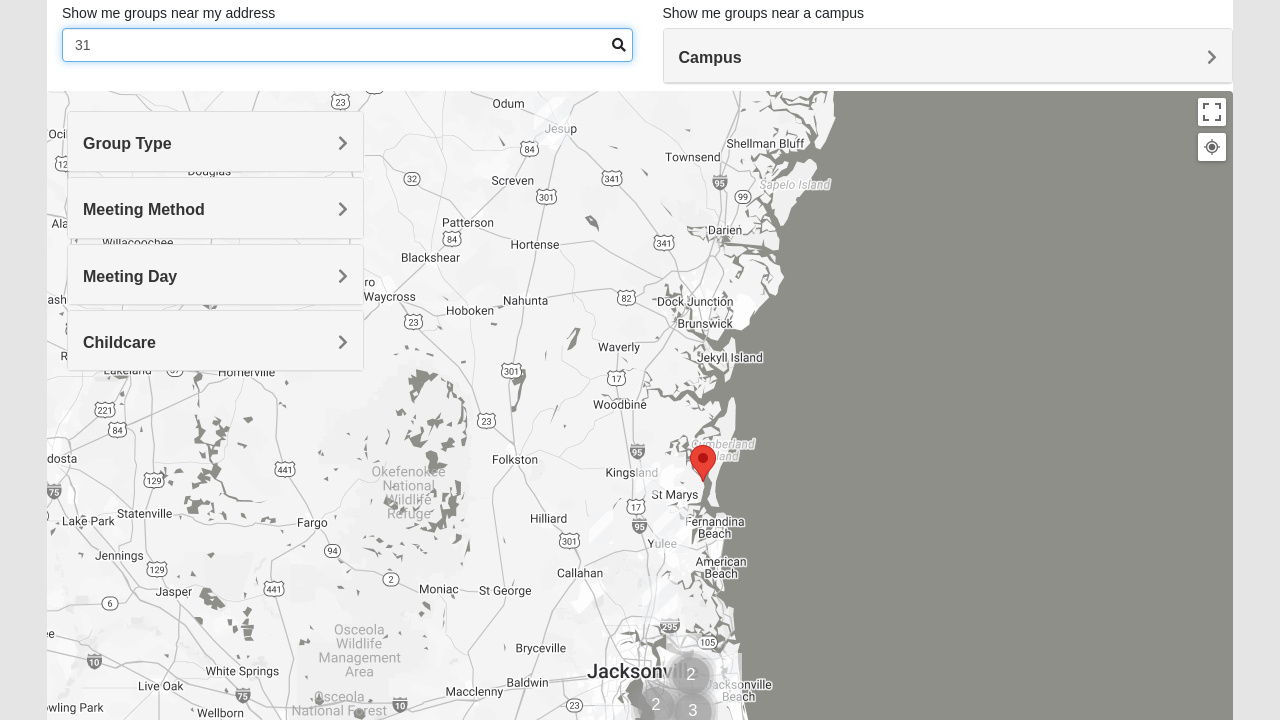 type on "3" 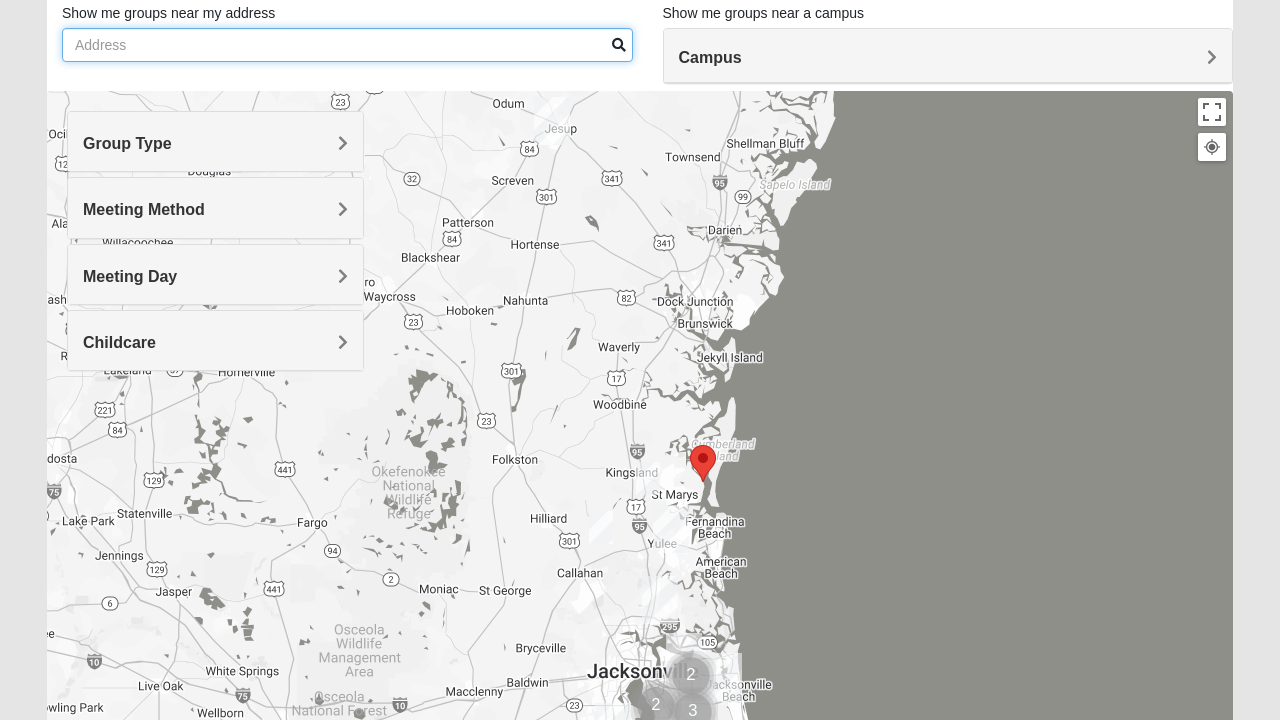 click on "Show me groups near my address" at bounding box center (347, 45) 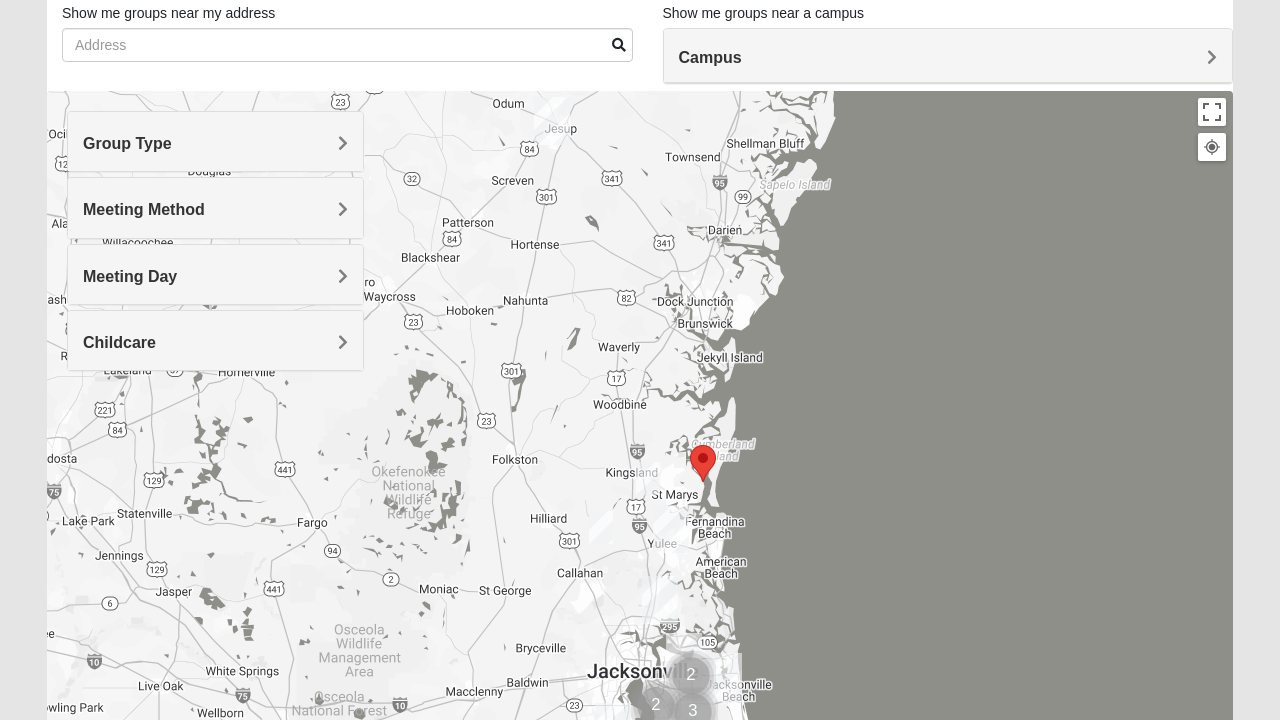 click at bounding box center (619, 45) 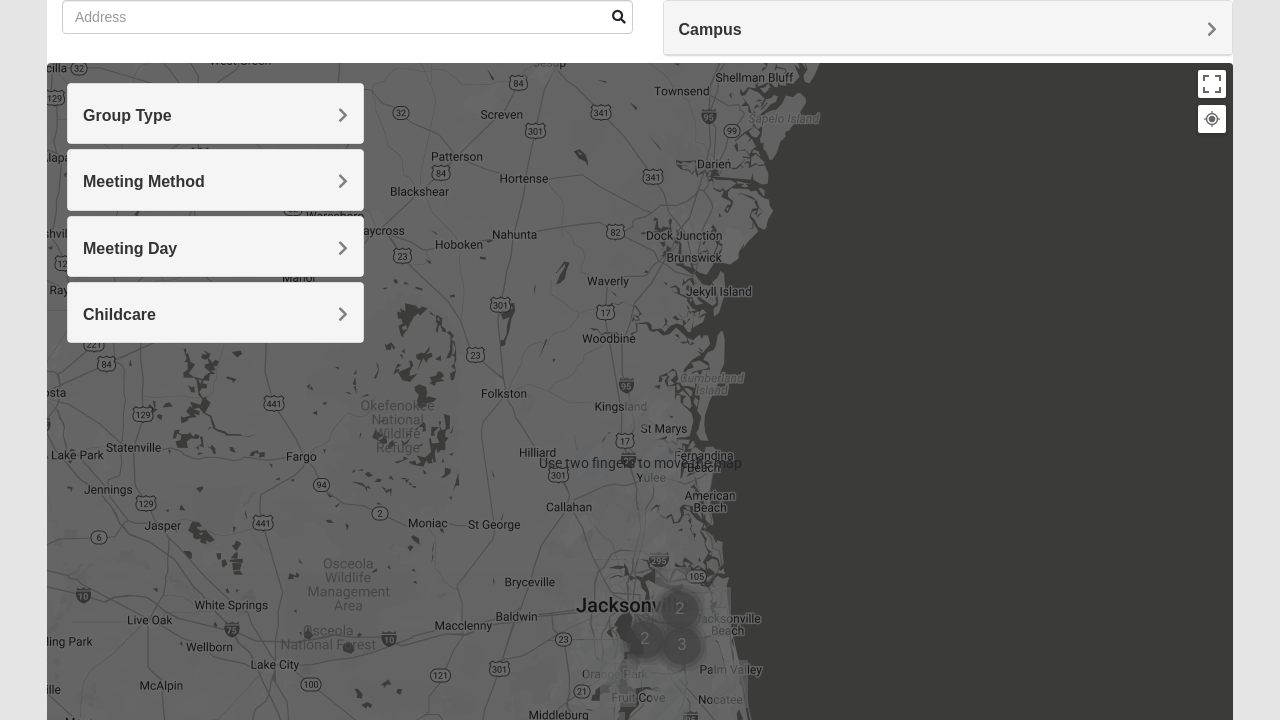 scroll, scrollTop: 55, scrollLeft: 0, axis: vertical 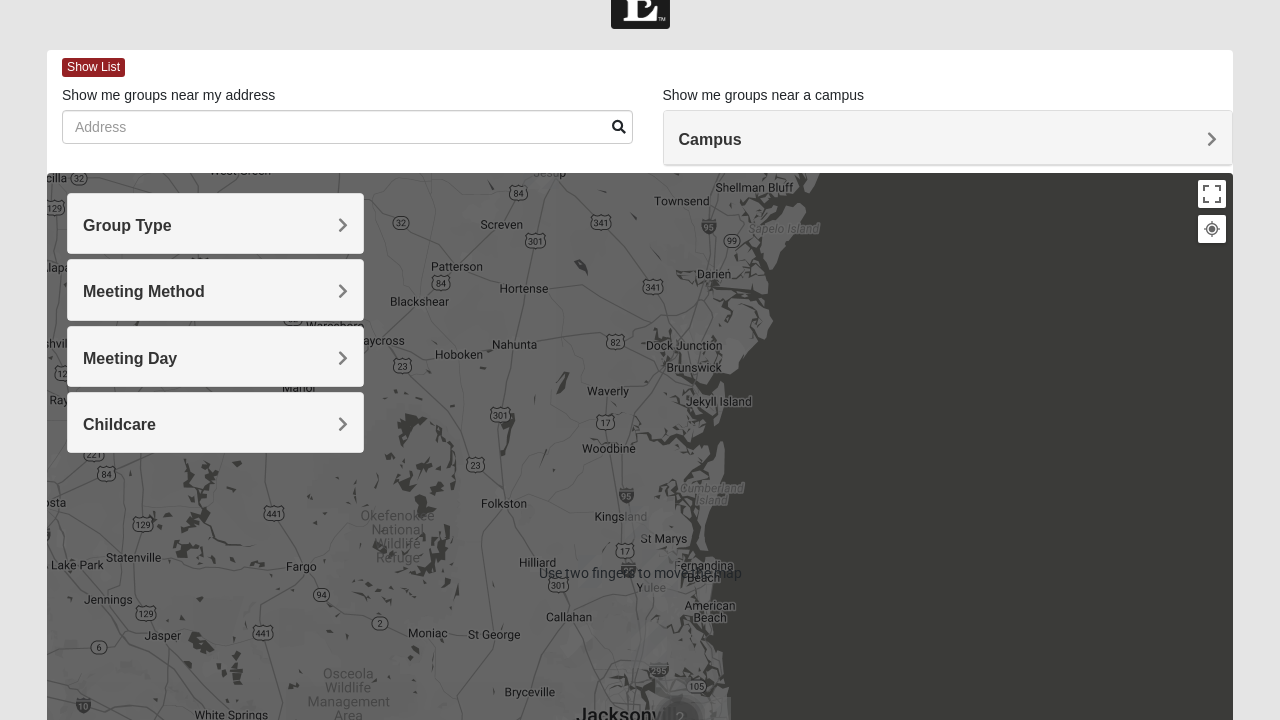click on "Group Type" at bounding box center [215, 225] 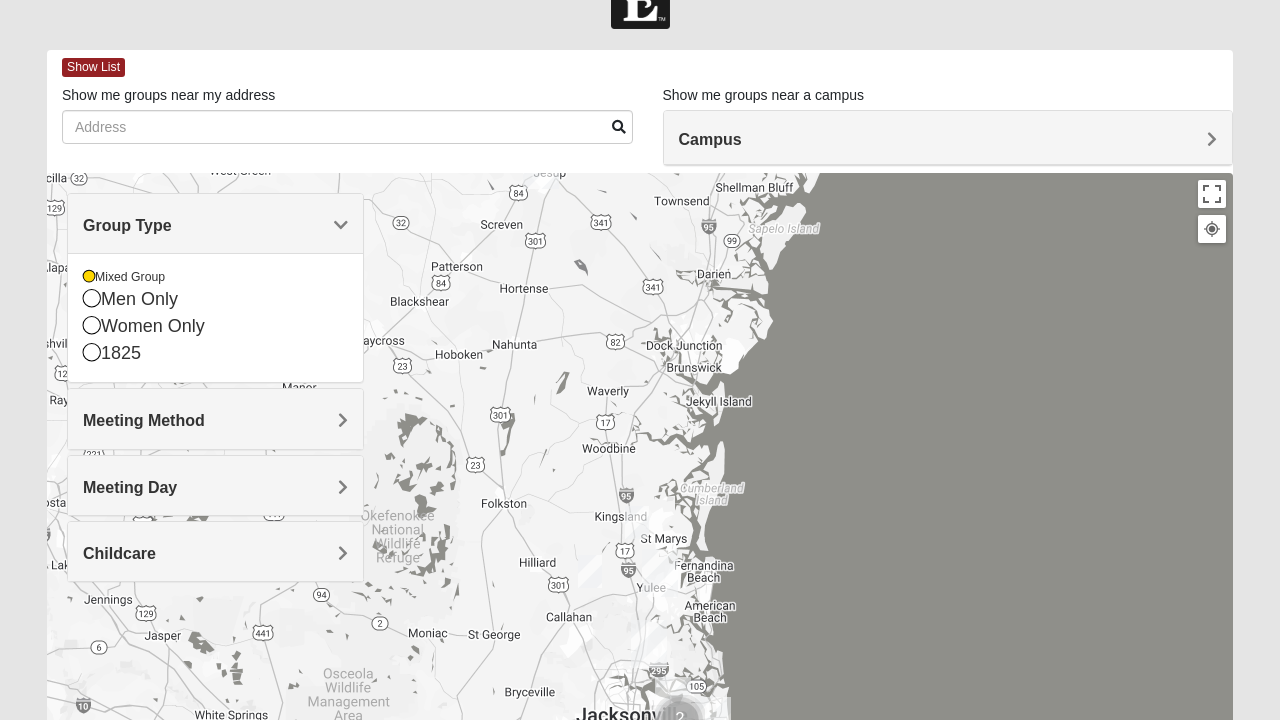 click on "Meeting Method" at bounding box center (215, 420) 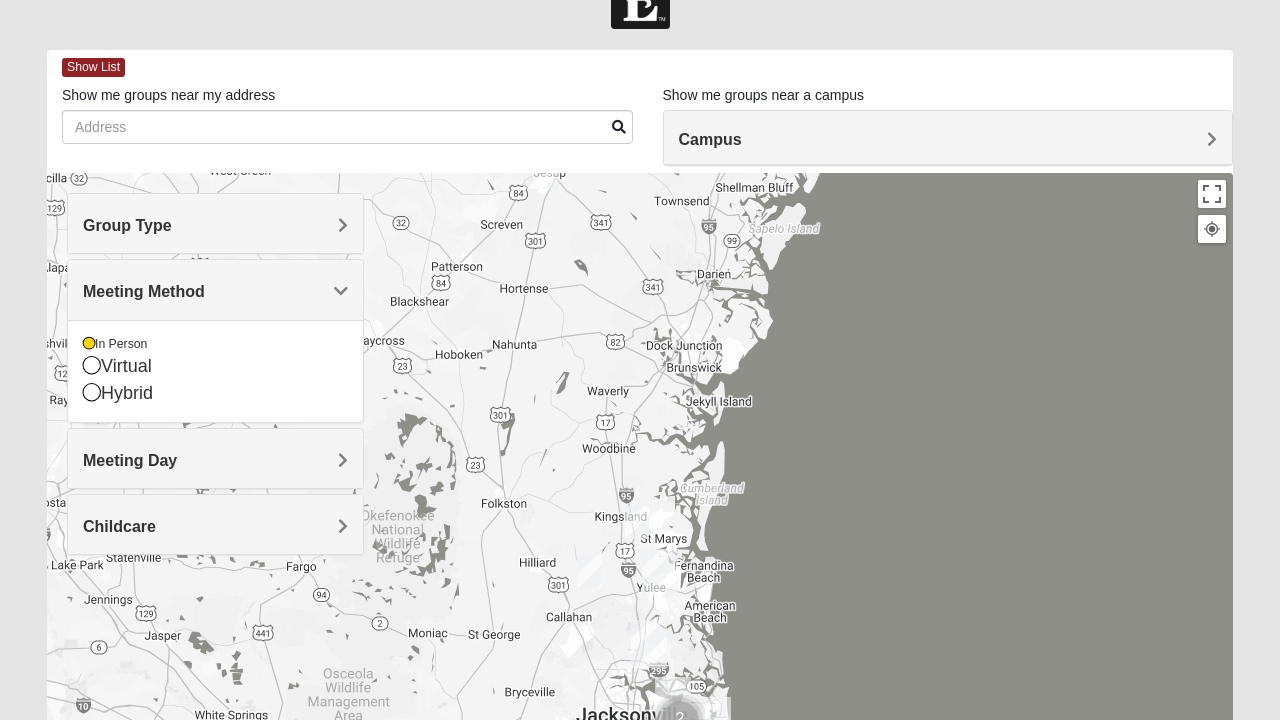 click on "Meeting Day" at bounding box center [215, 460] 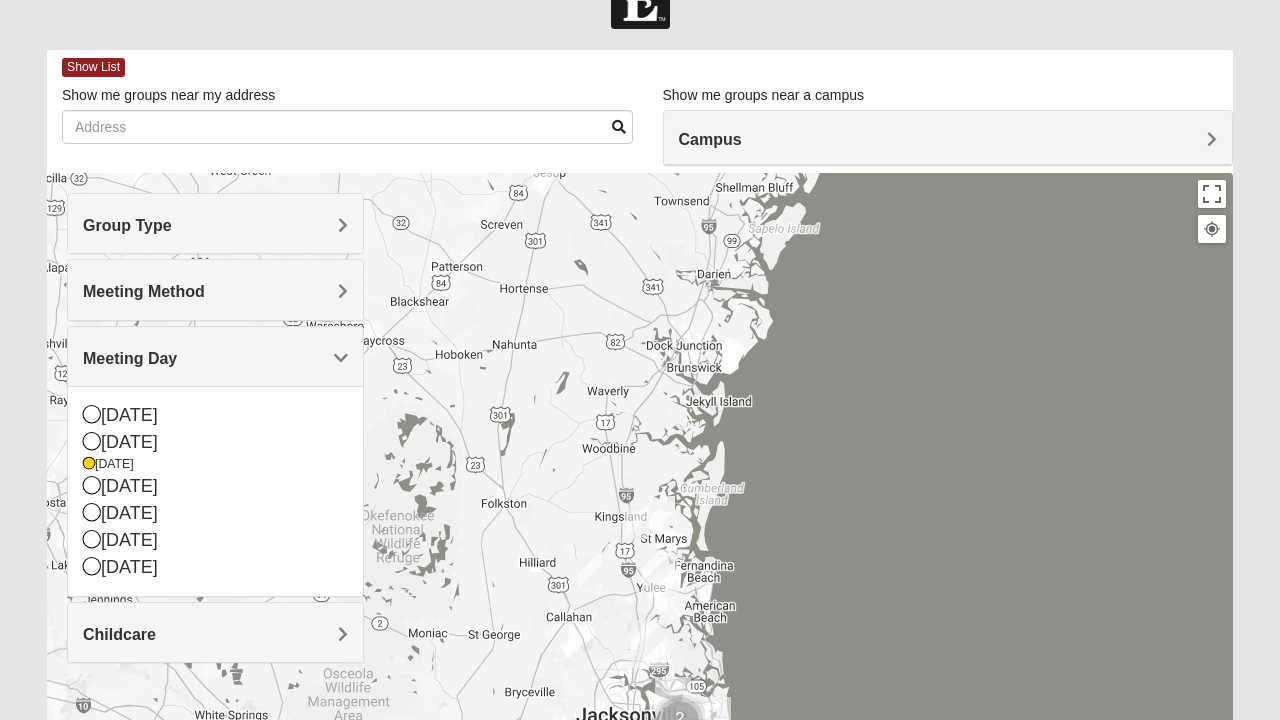 click at bounding box center (640, 573) 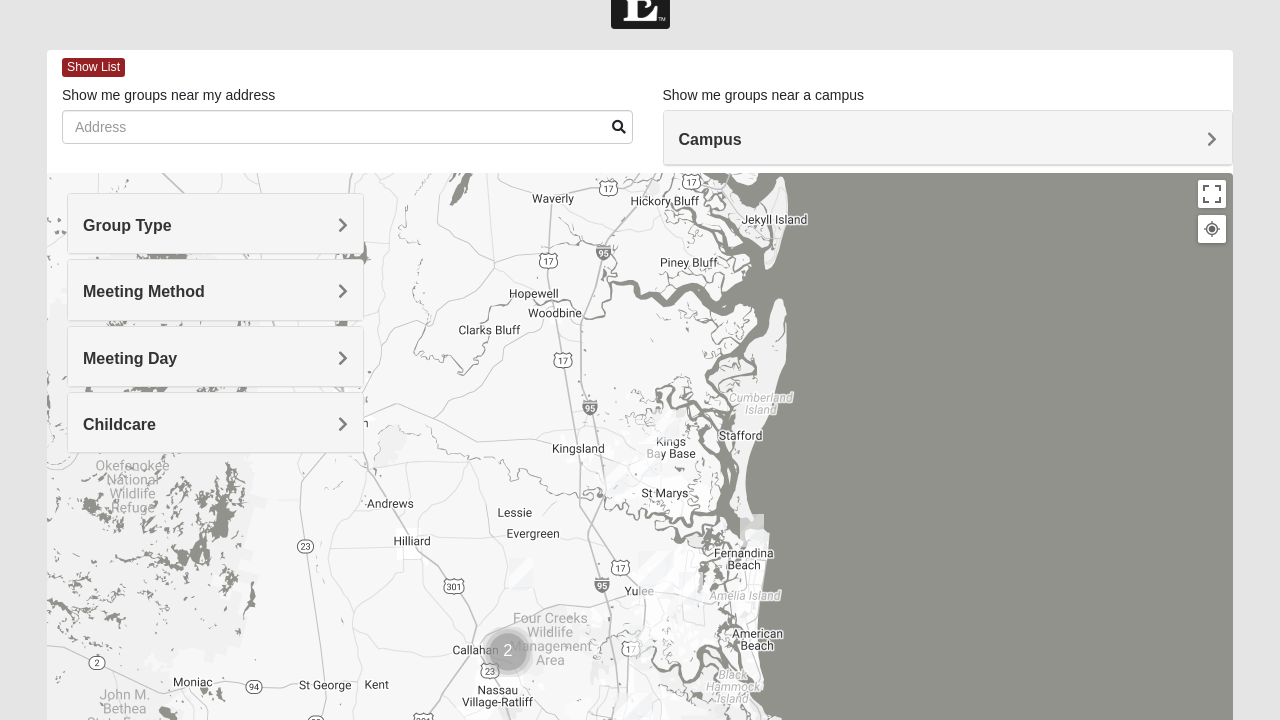 click on "Childcare" at bounding box center [215, 424] 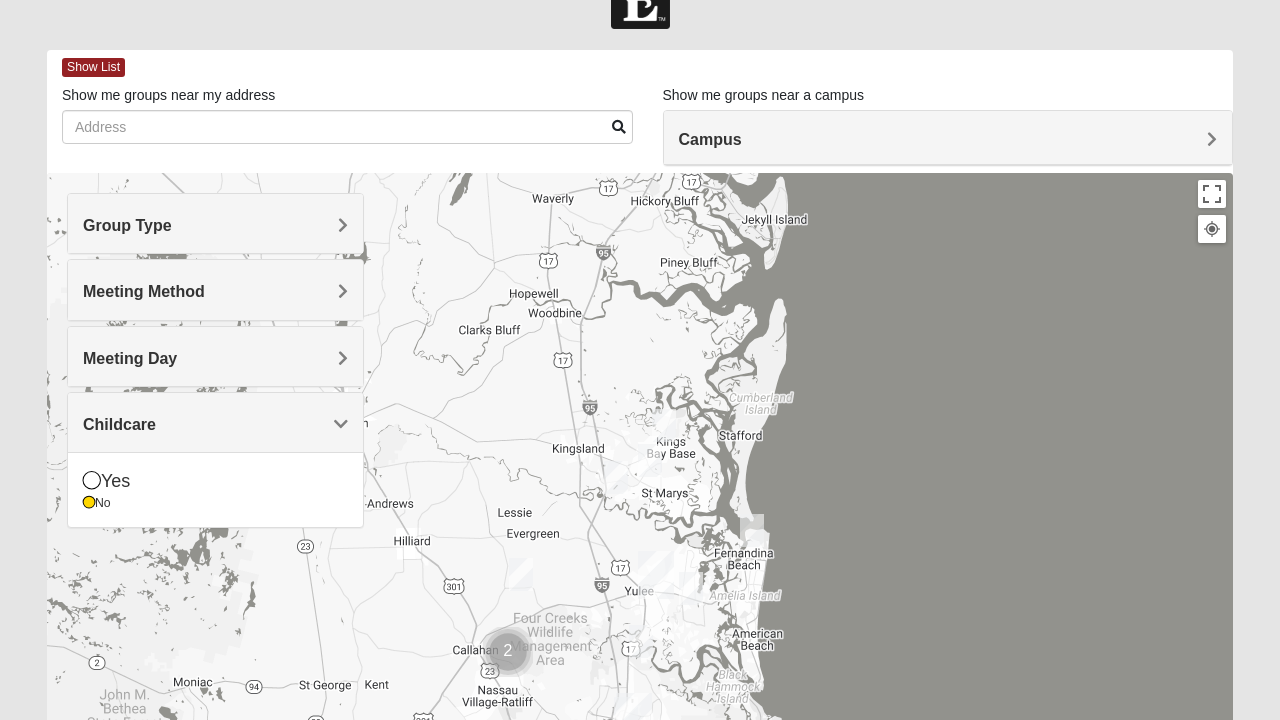 click on "Yes" at bounding box center [215, 481] 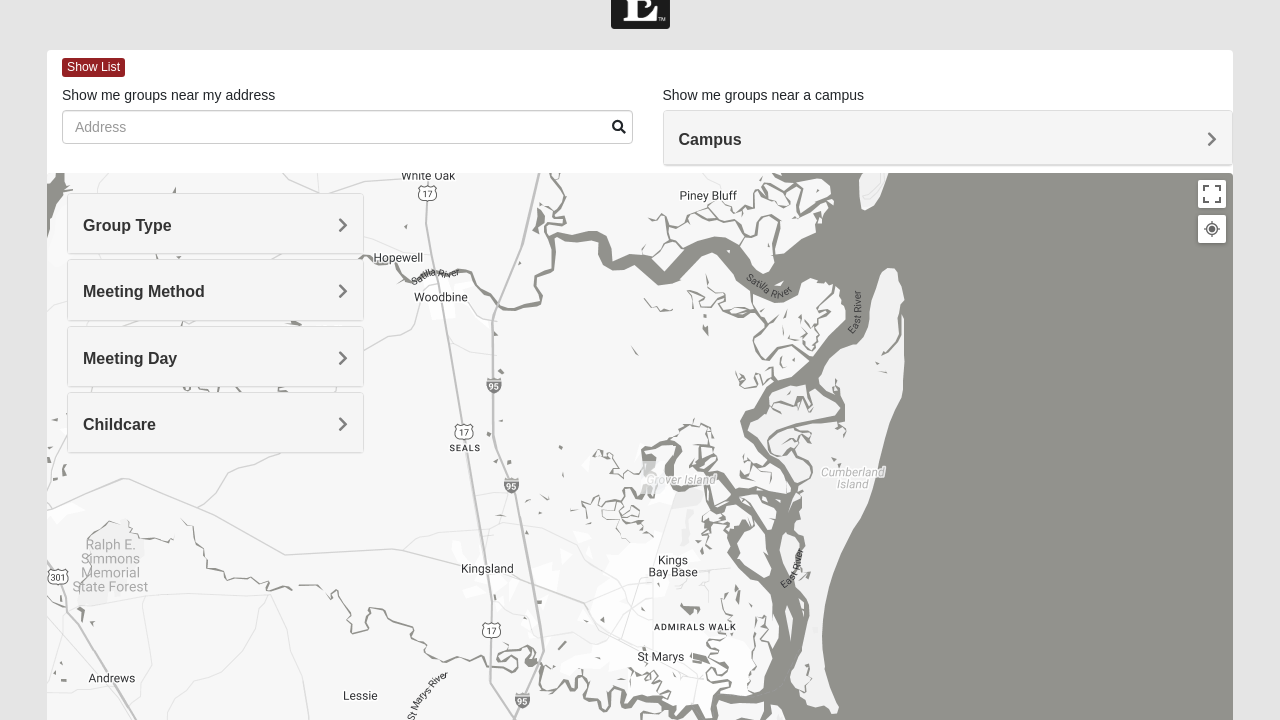 click at bounding box center [653, 477] 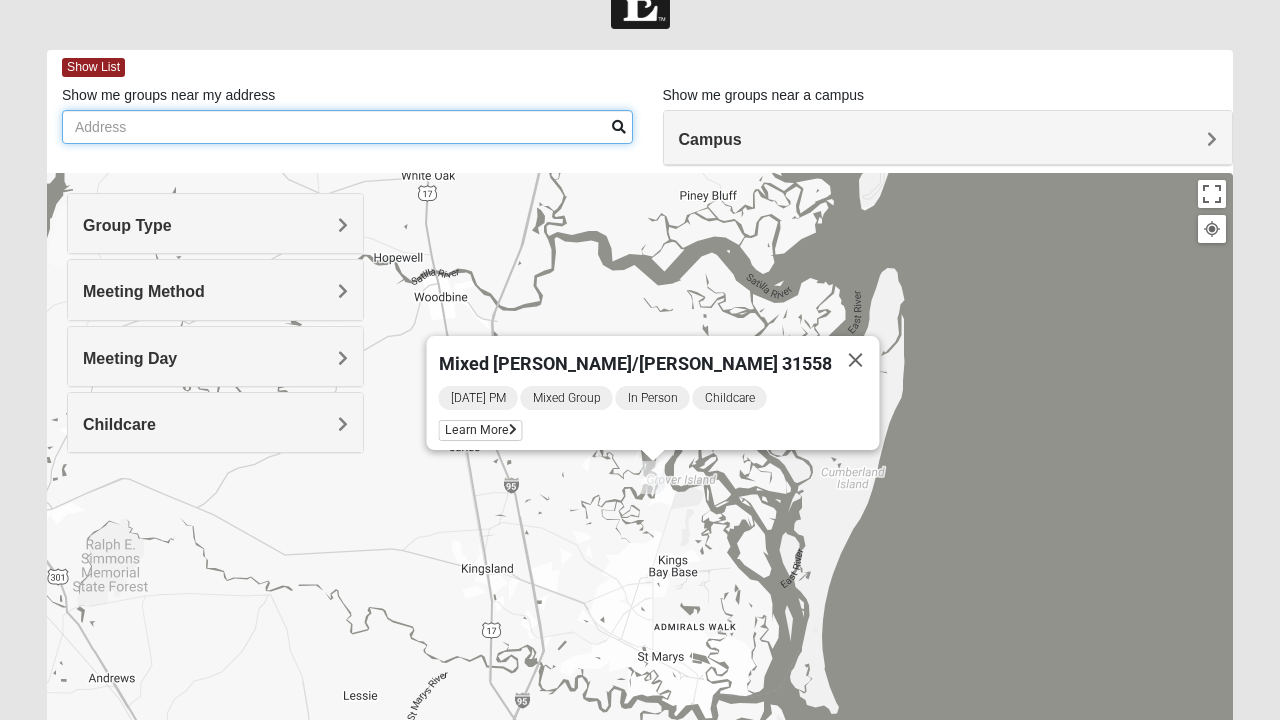 click on "Show me groups near my address" at bounding box center (347, 127) 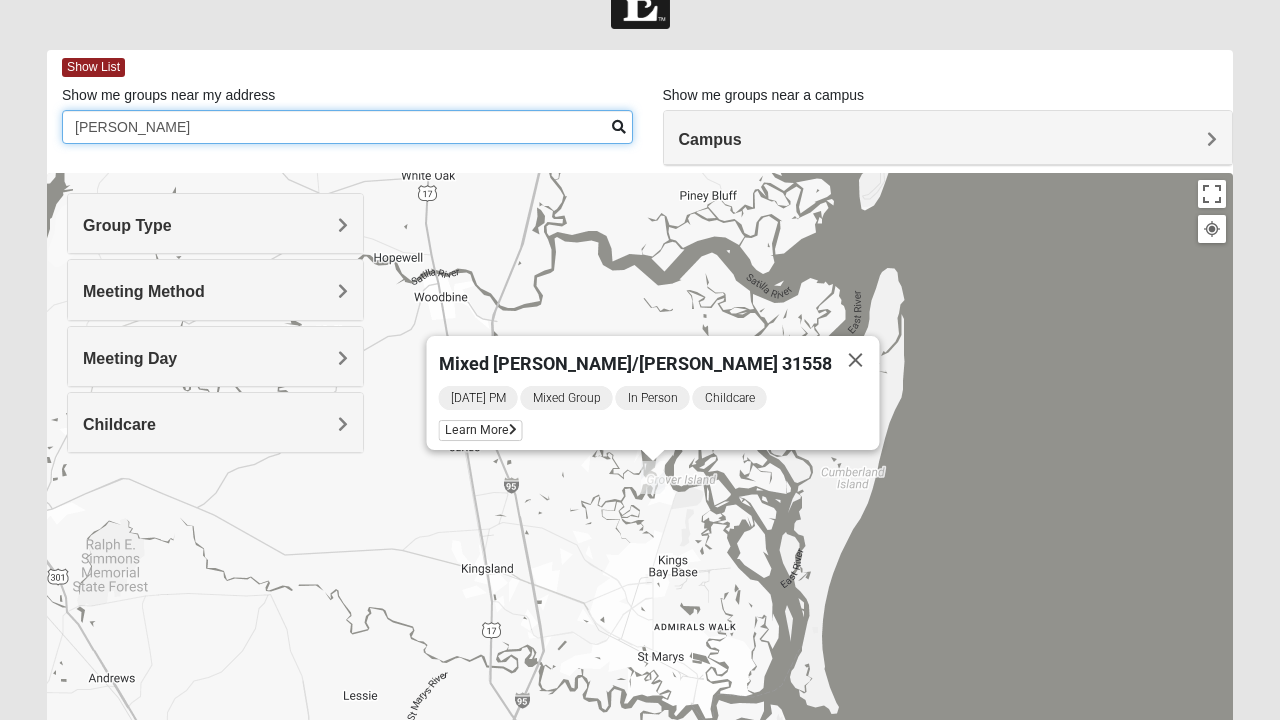 type on "[PERSON_NAME]" 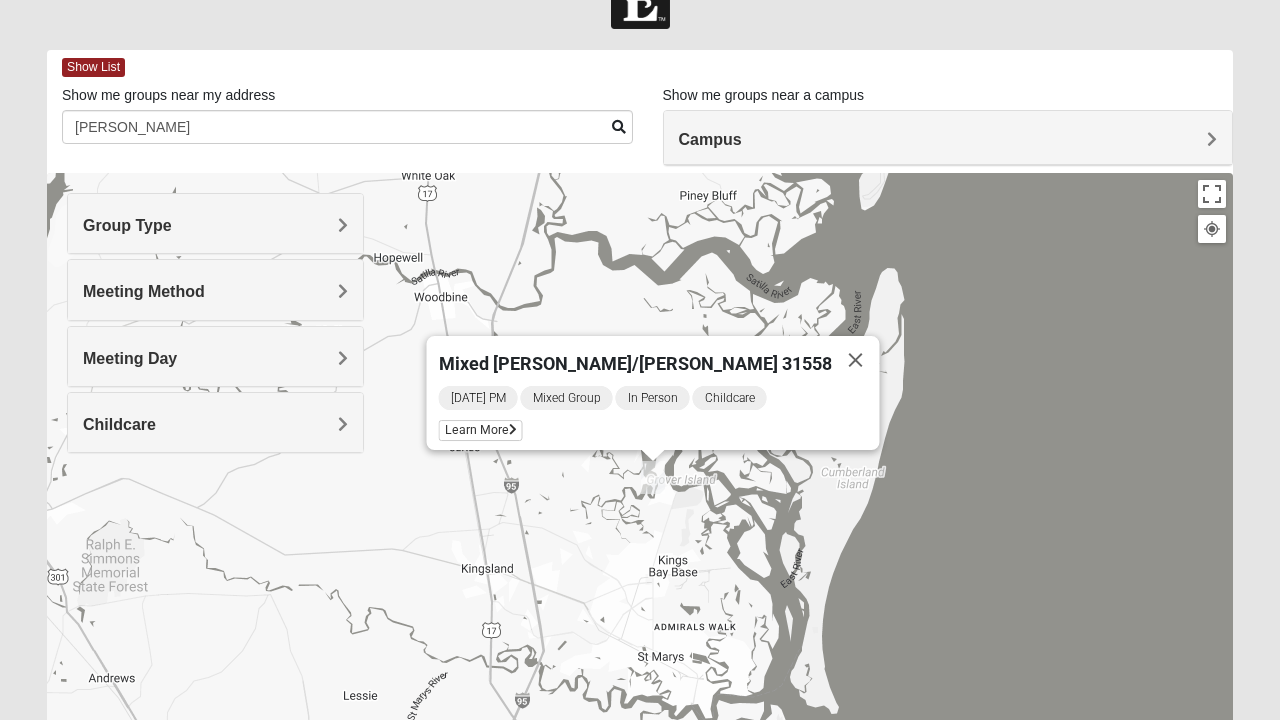 click at bounding box center (619, 127) 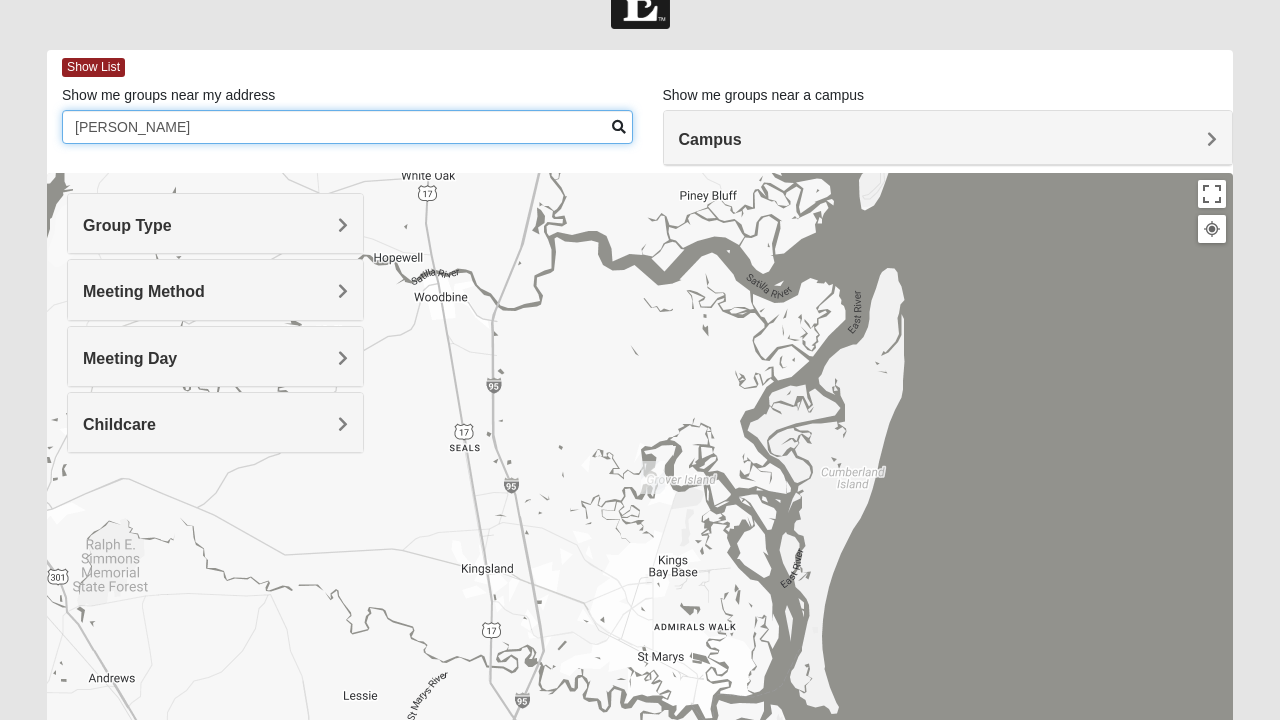 click on "[PERSON_NAME]" at bounding box center (347, 127) 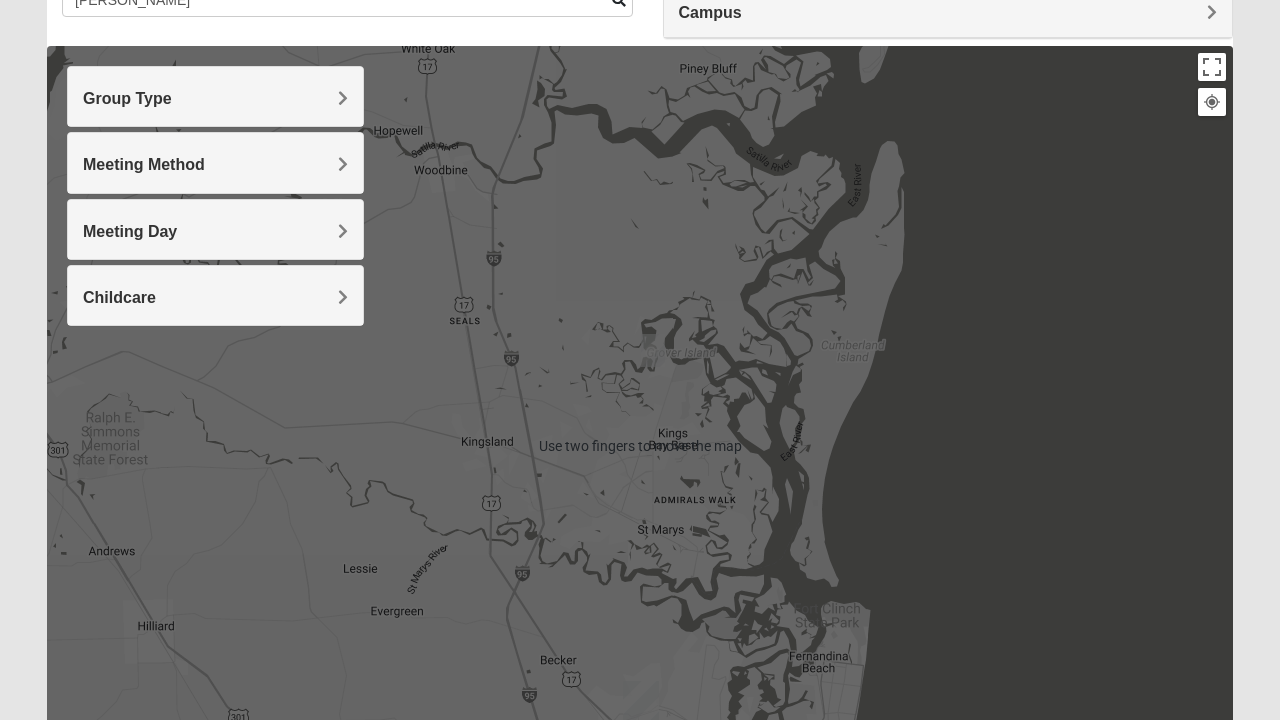 scroll, scrollTop: 183, scrollLeft: 0, axis: vertical 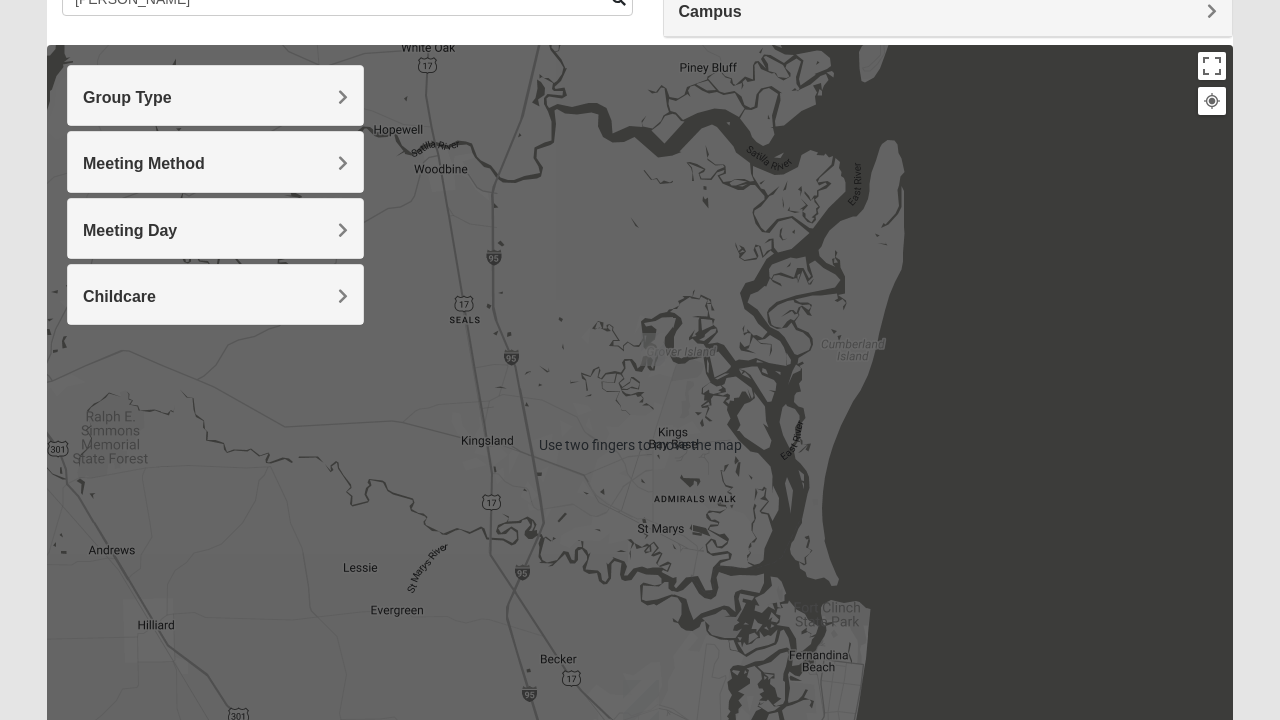 click at bounding box center (640, 445) 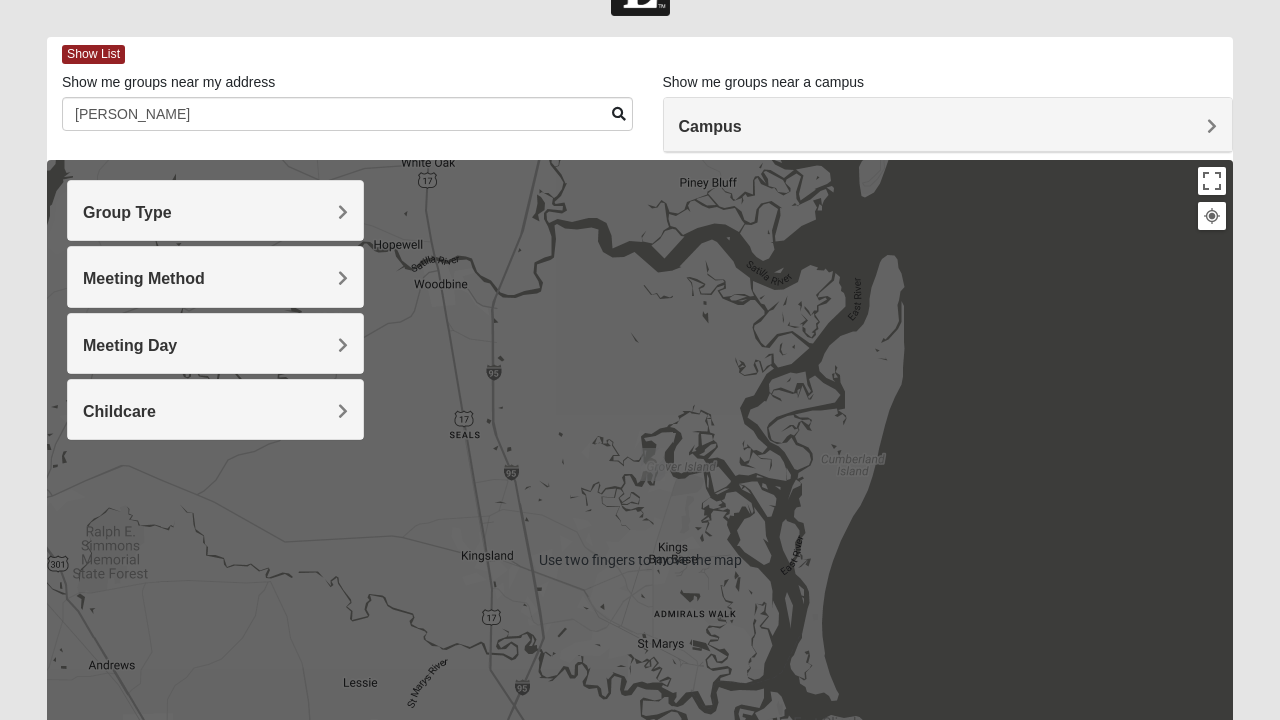 scroll, scrollTop: 62, scrollLeft: 0, axis: vertical 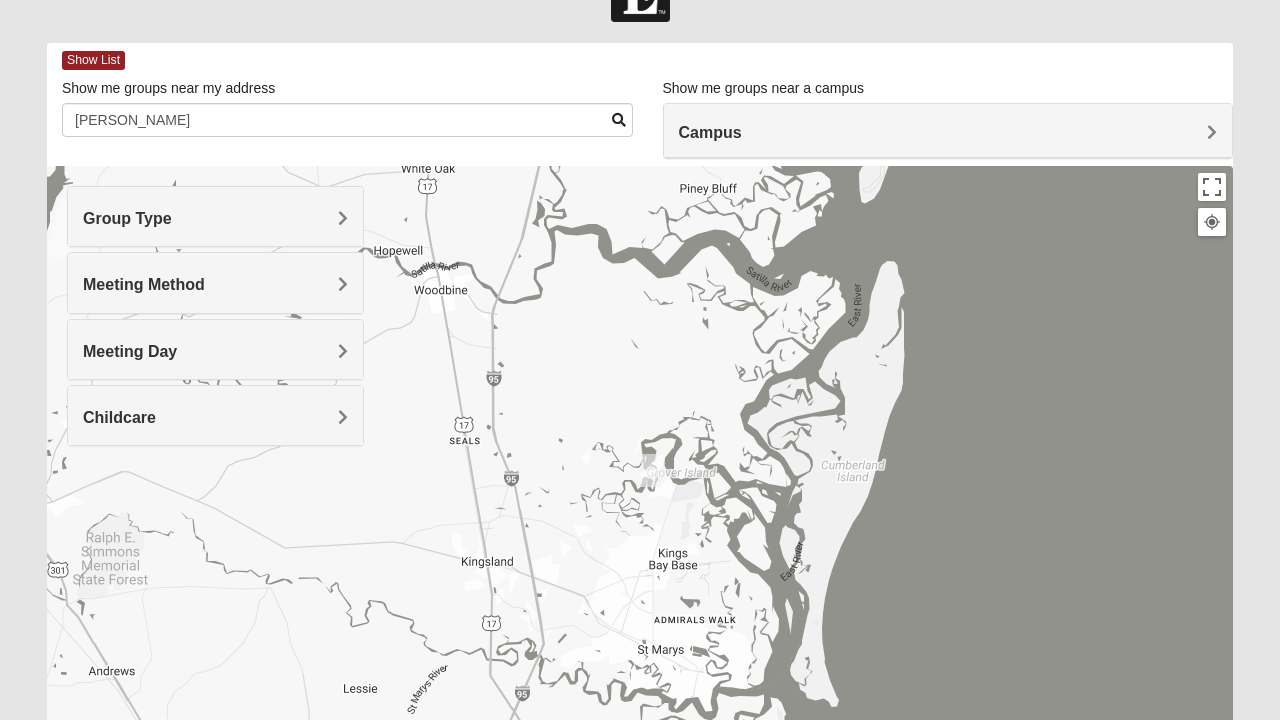 click on "Campus" at bounding box center [948, 132] 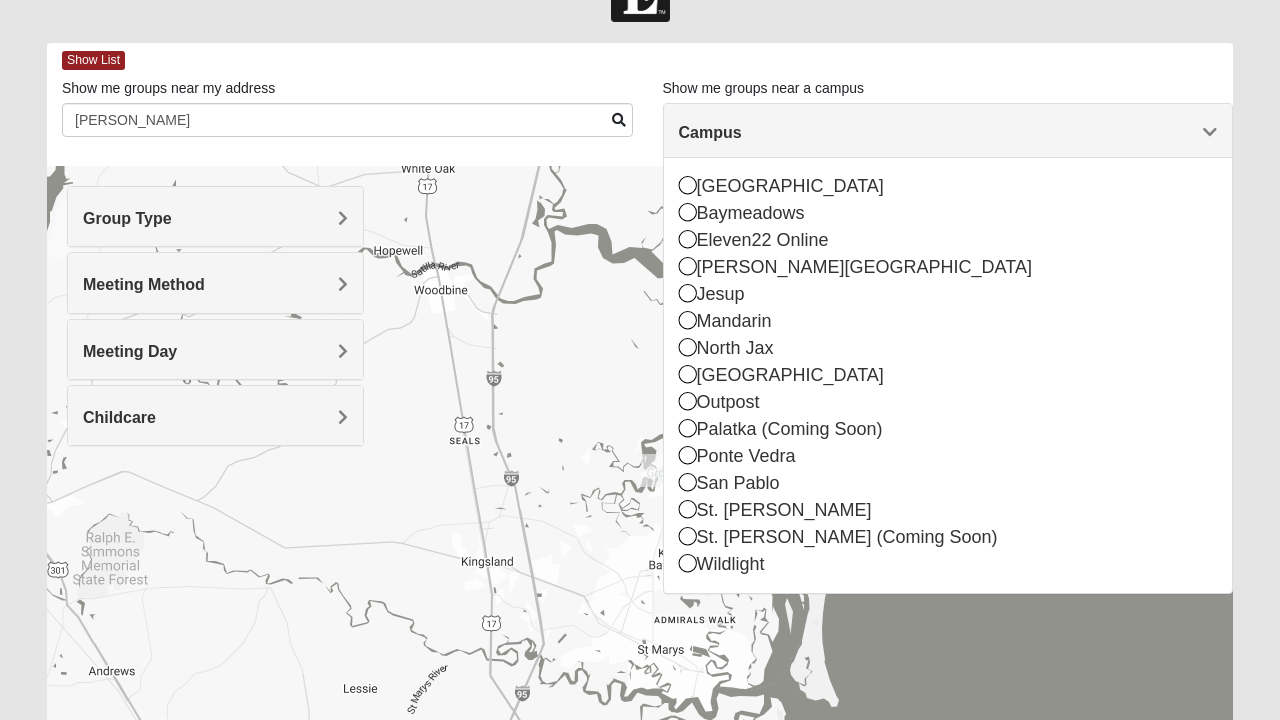 click at bounding box center (688, 293) 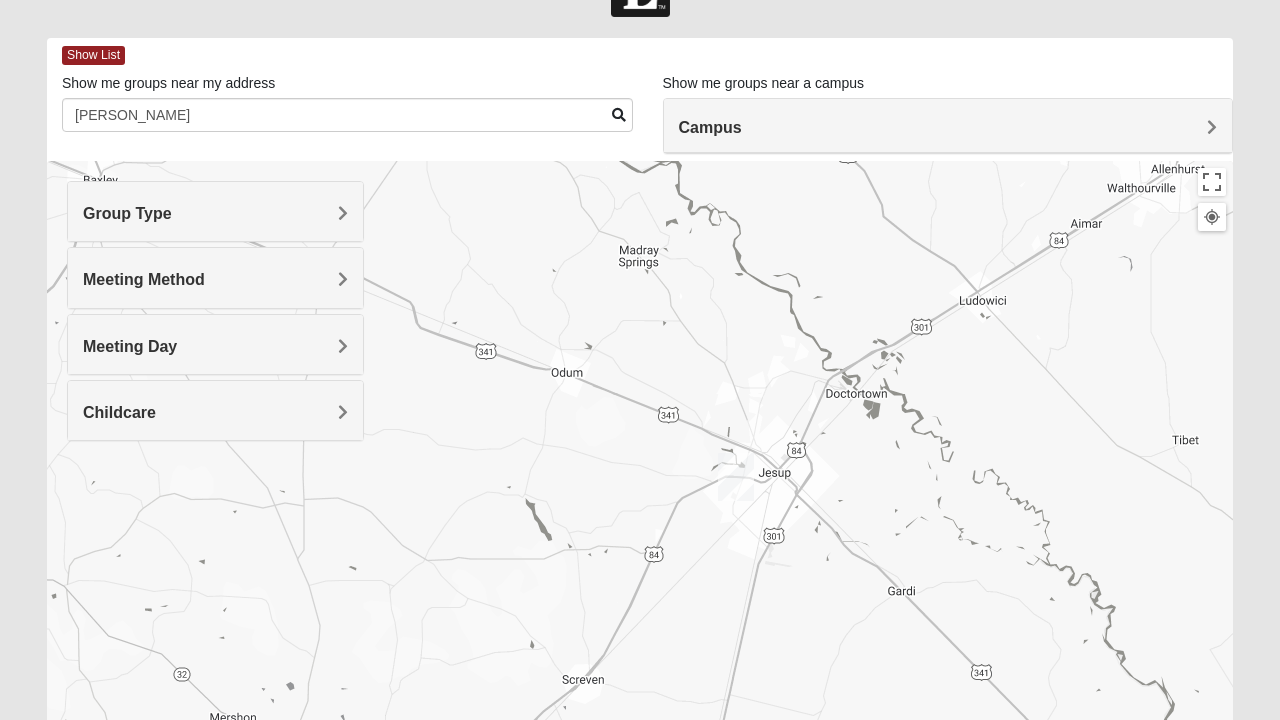 scroll, scrollTop: 66, scrollLeft: 0, axis: vertical 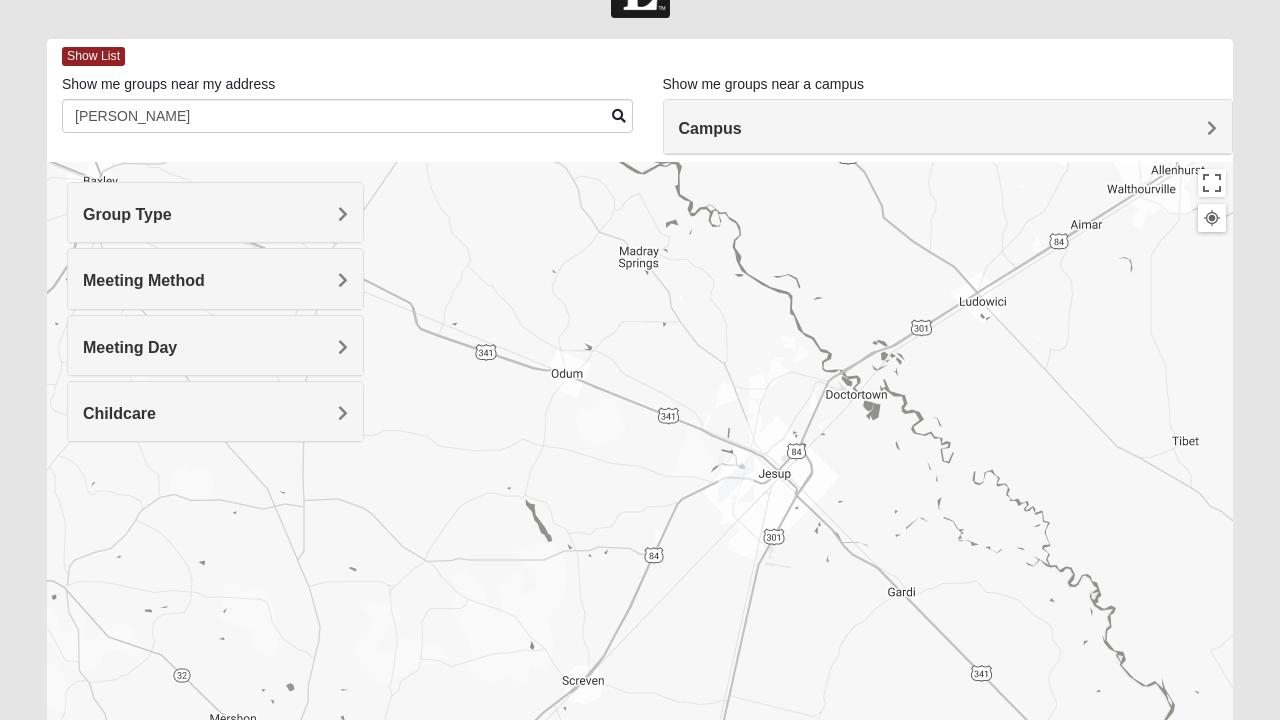 click on "Group Type" at bounding box center (215, 214) 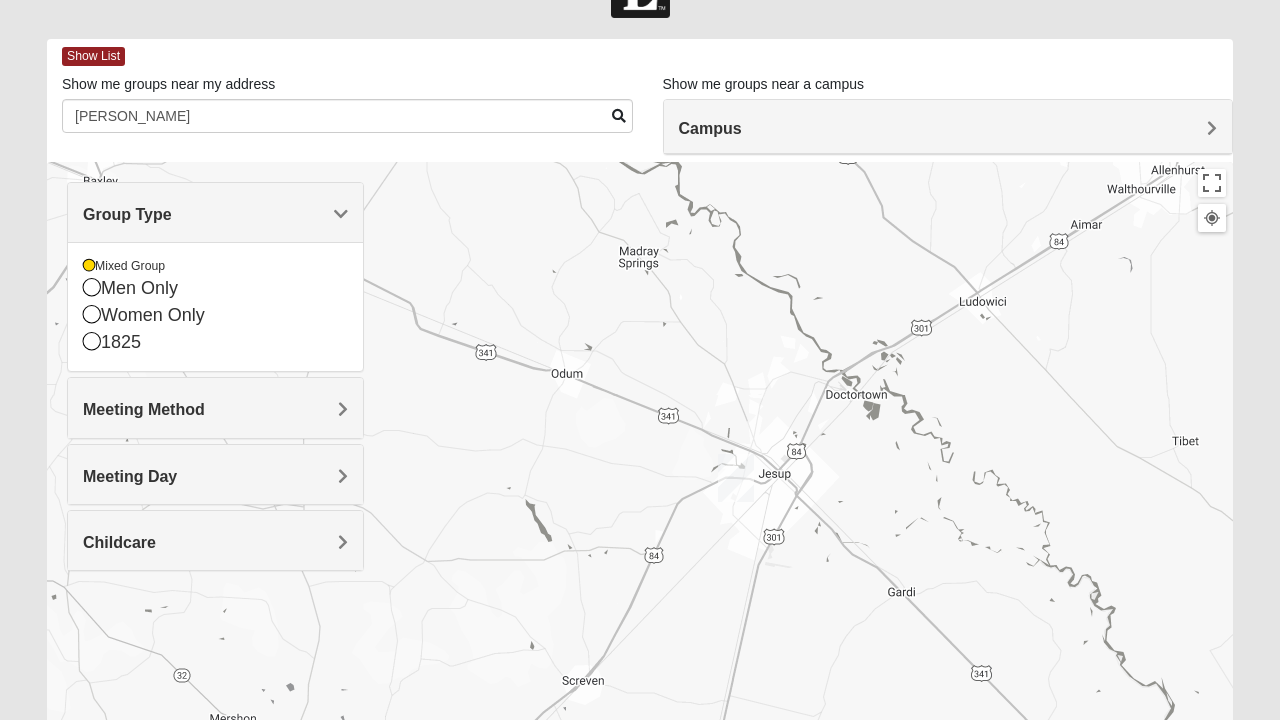 click at bounding box center (92, 287) 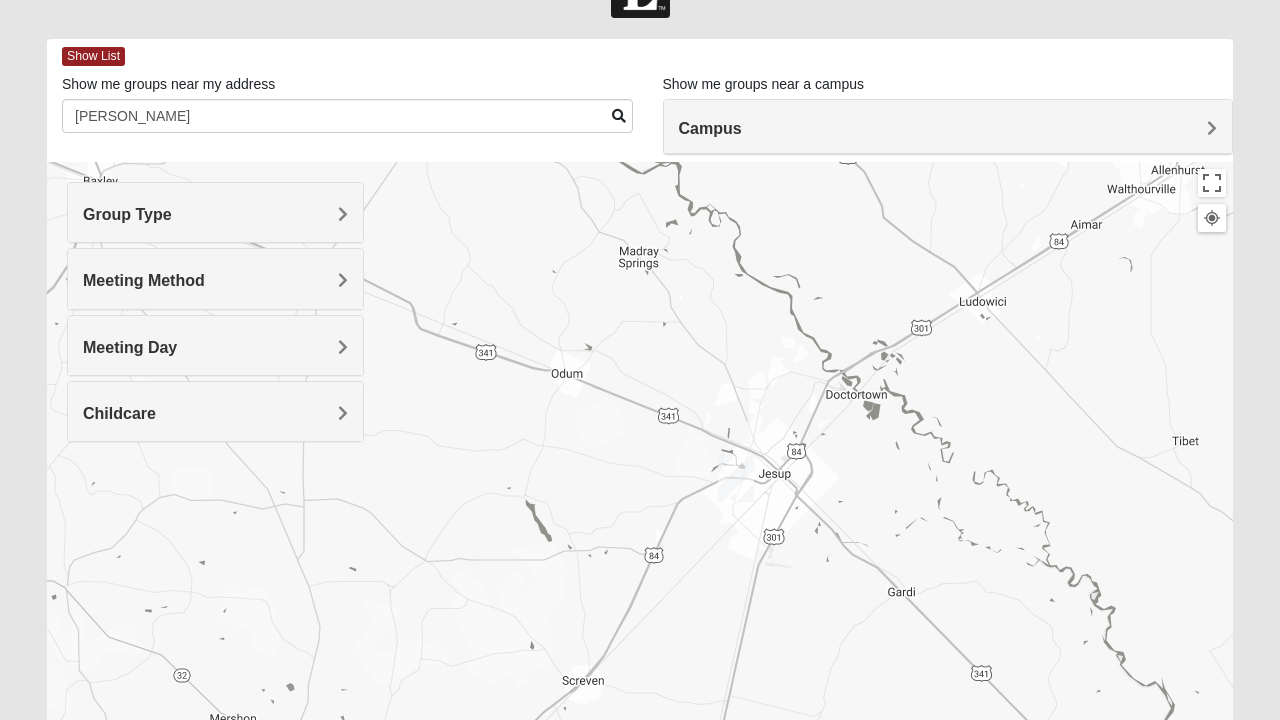 click on "Group Type" at bounding box center [215, 214] 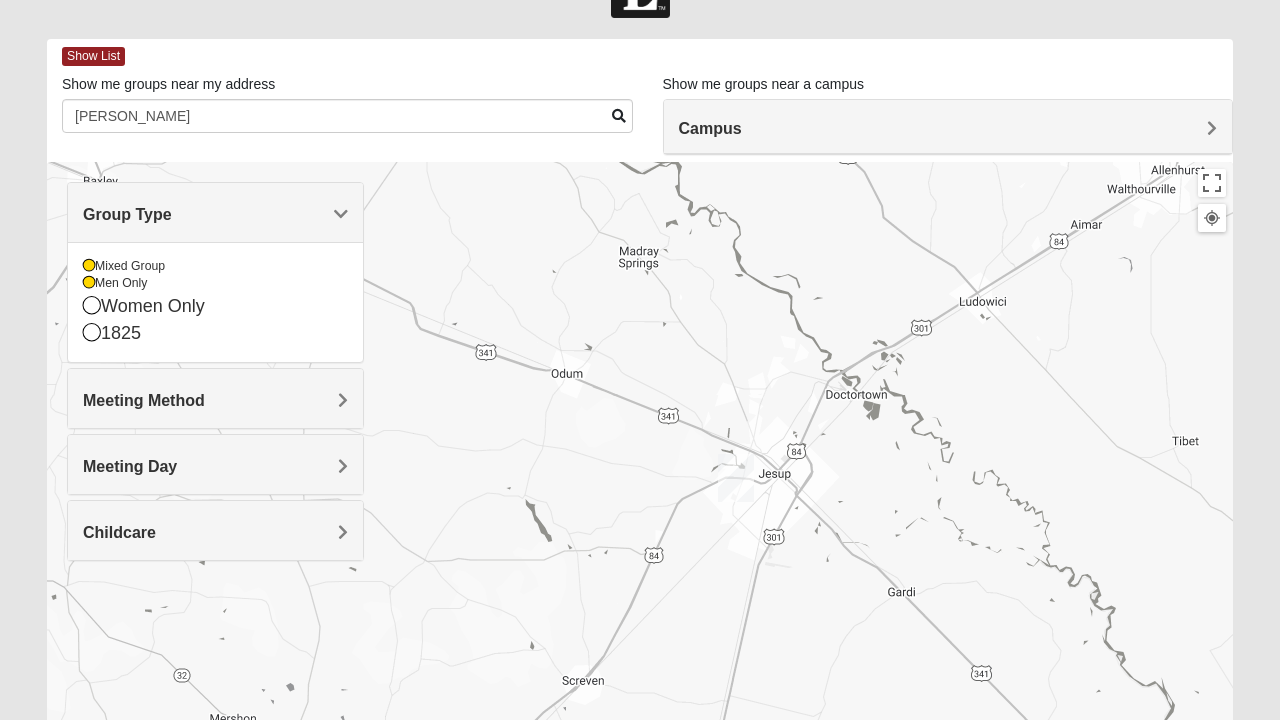 click on "Women Only" at bounding box center [215, 306] 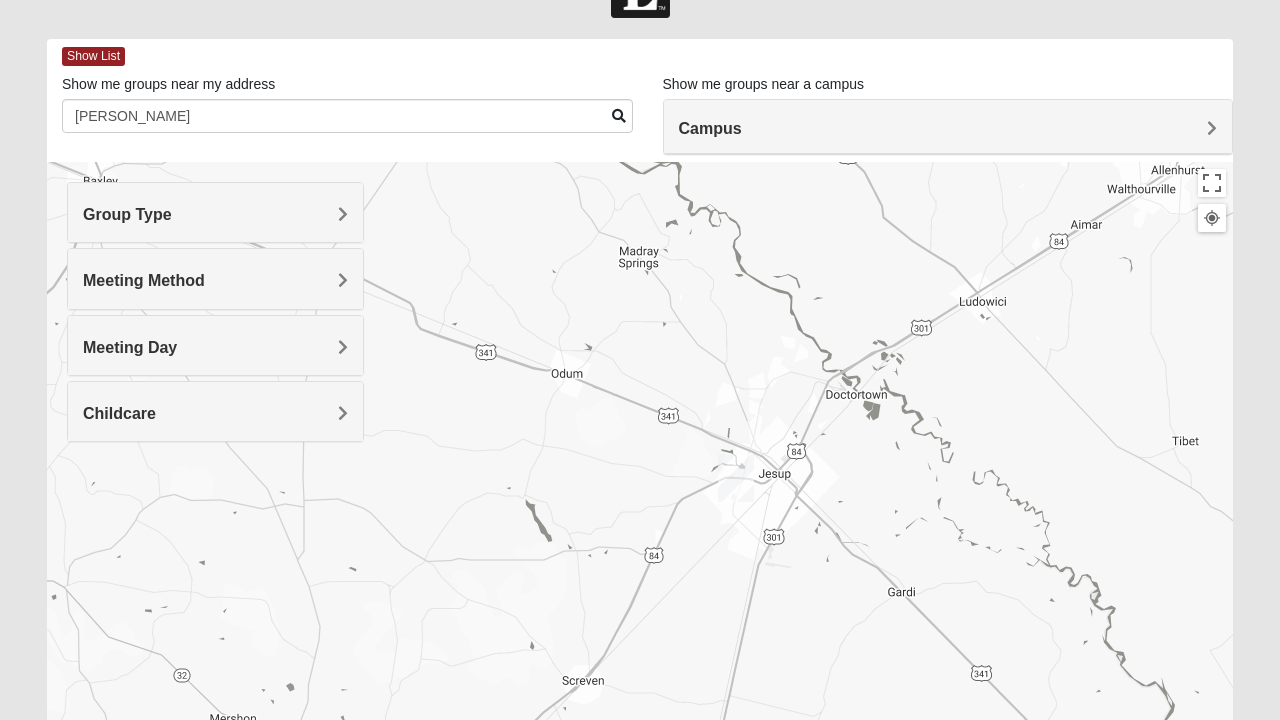 click on "Childcare" at bounding box center (215, 413) 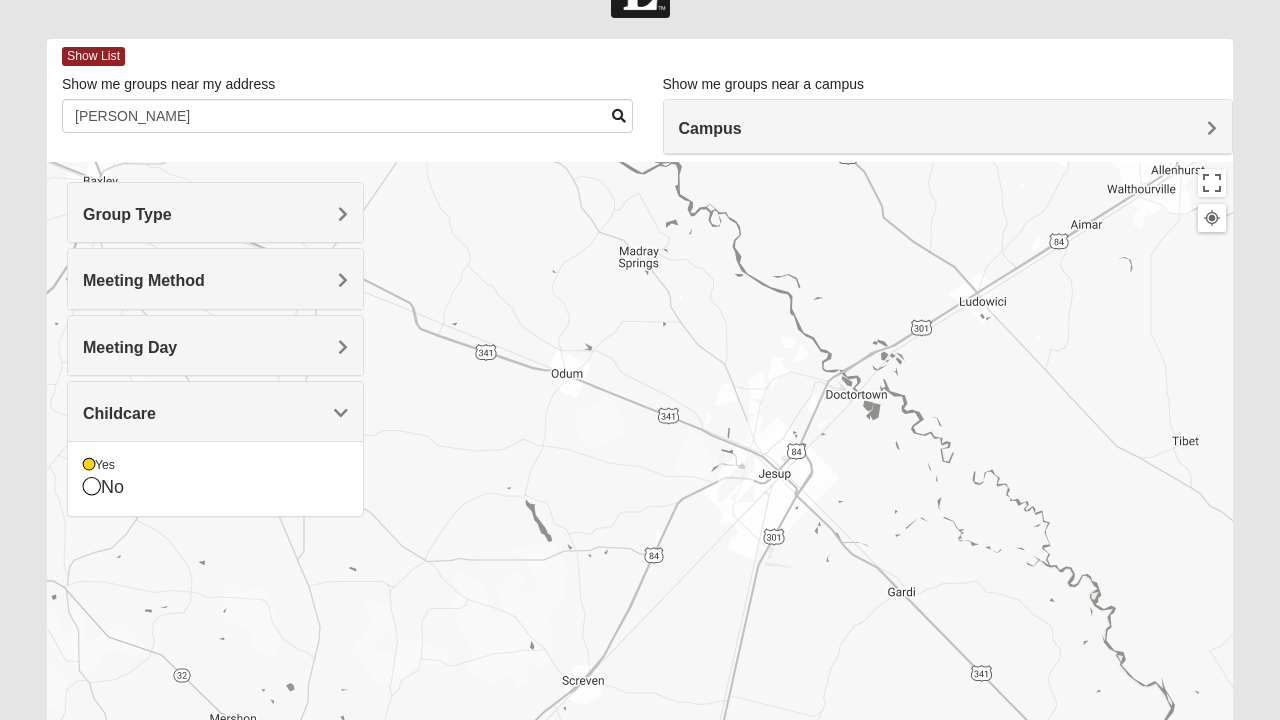 click at bounding box center (92, 486) 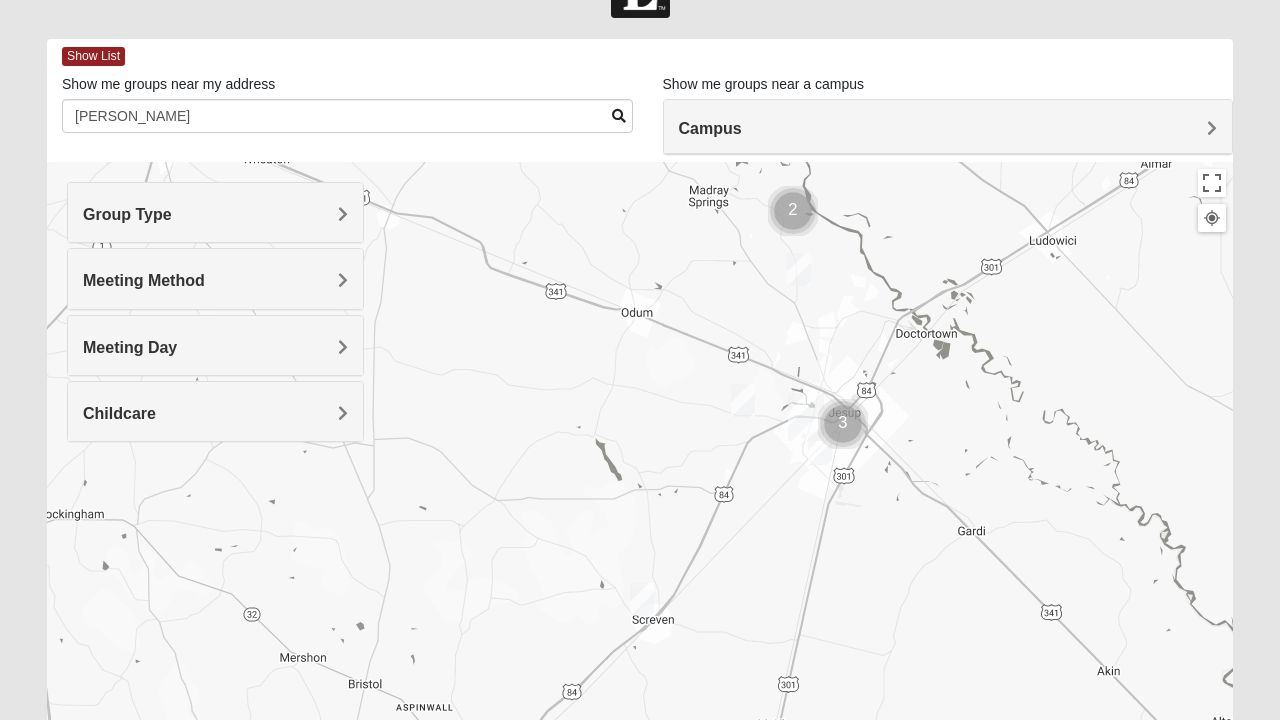 click on "Group Type" at bounding box center (215, 214) 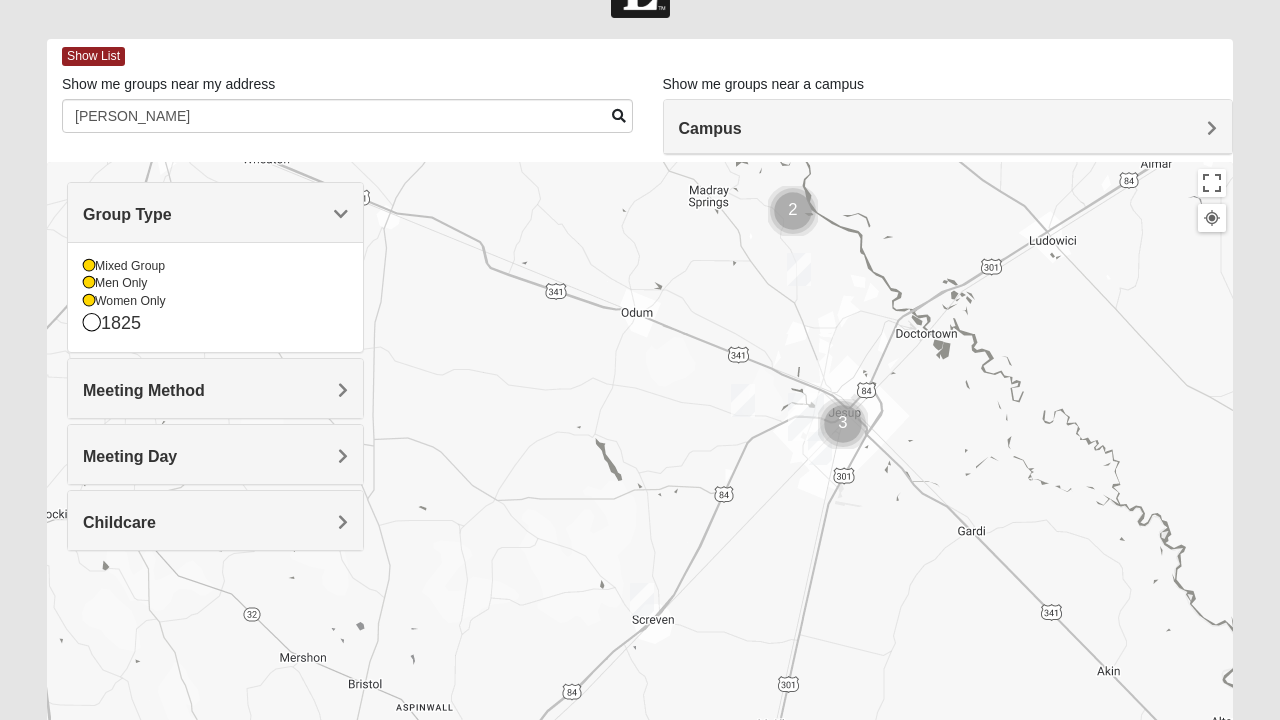click at bounding box center [640, 562] 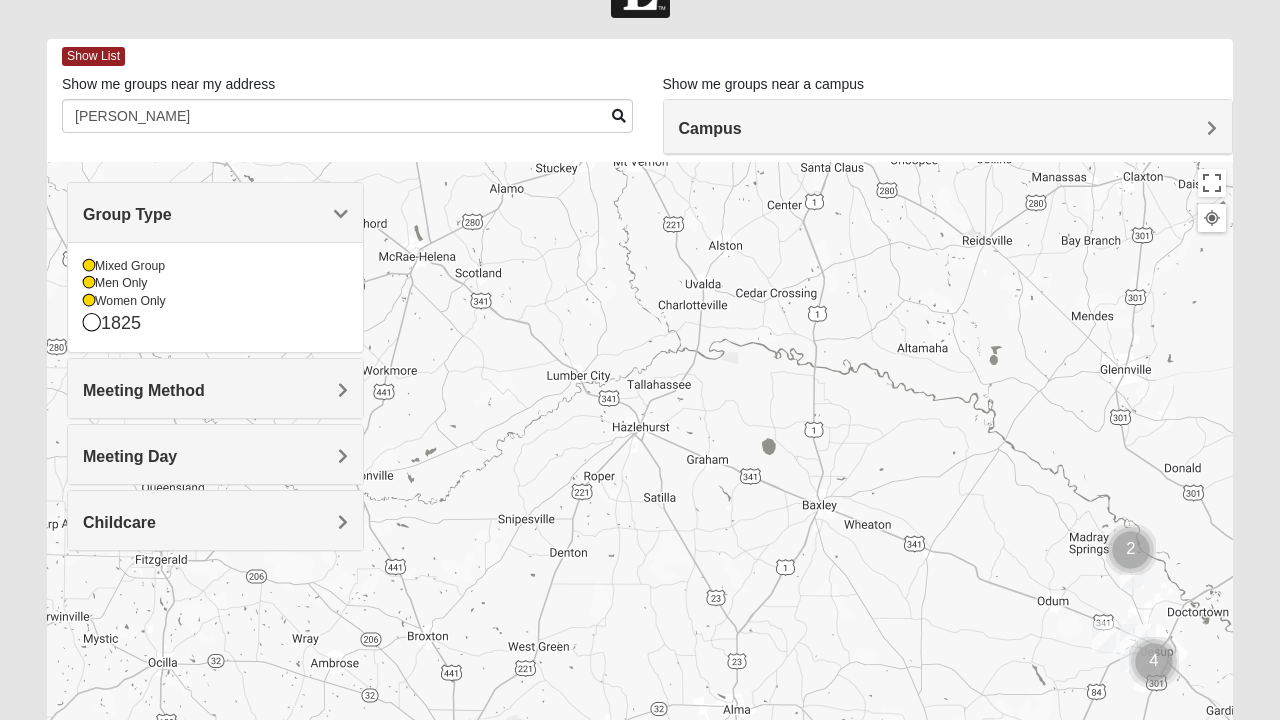 click on "Show List" at bounding box center [93, 56] 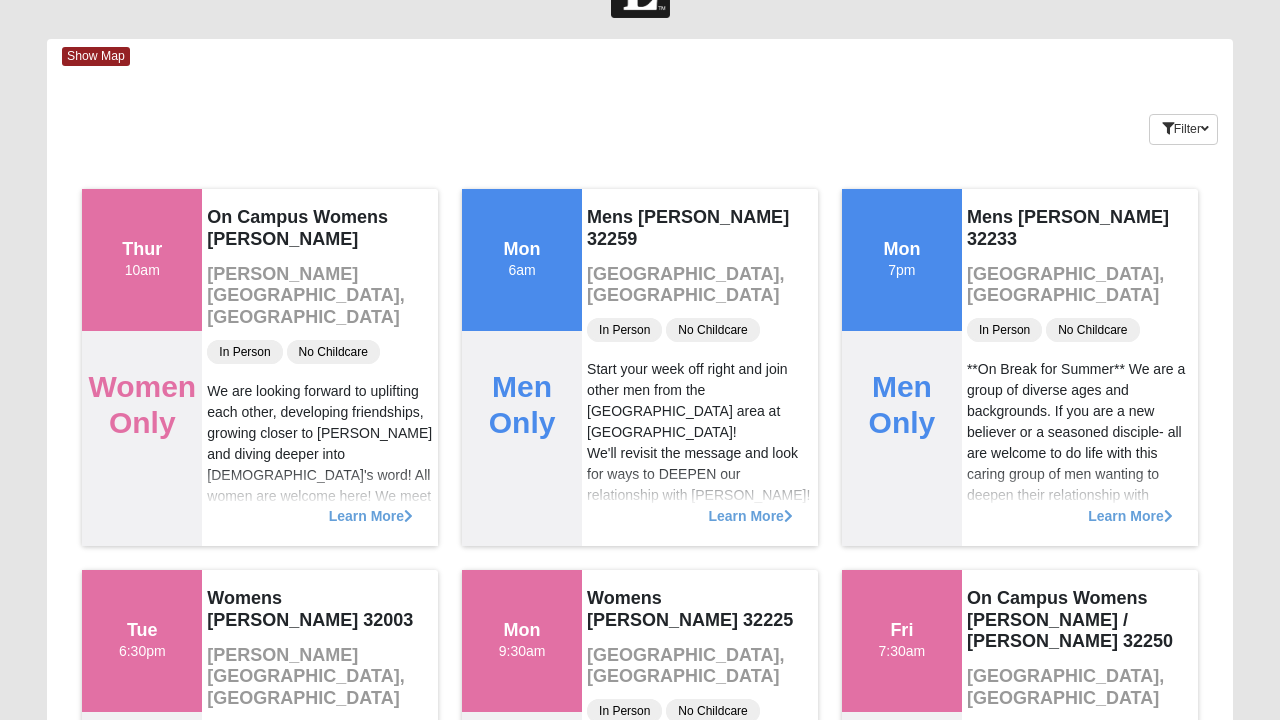 click on "Show Map" at bounding box center [96, 56] 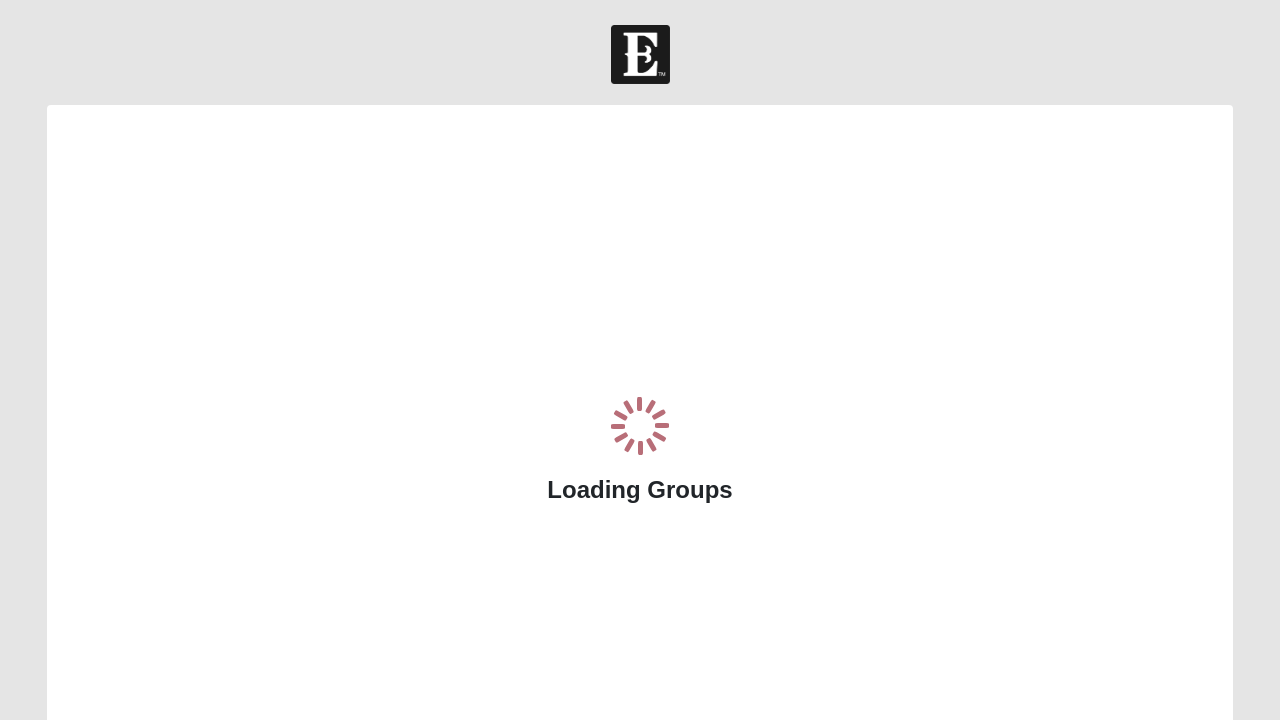 scroll, scrollTop: 0, scrollLeft: 0, axis: both 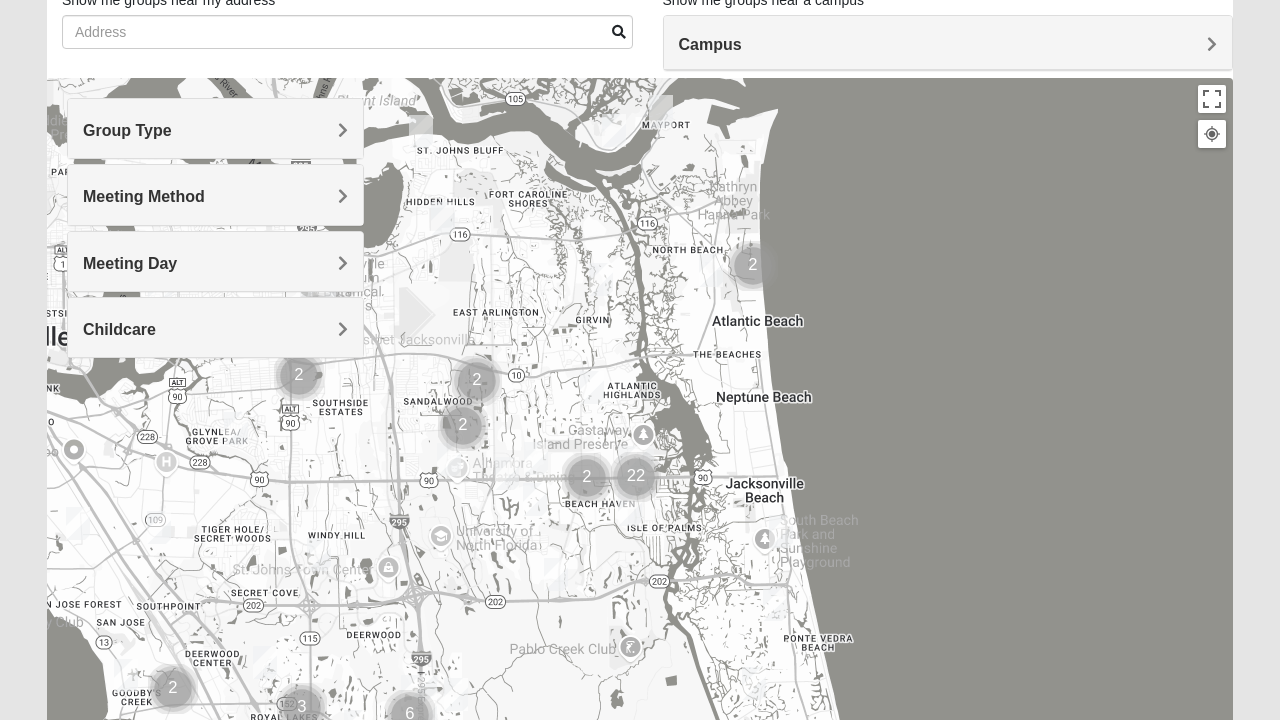 click at bounding box center [753, 266] 